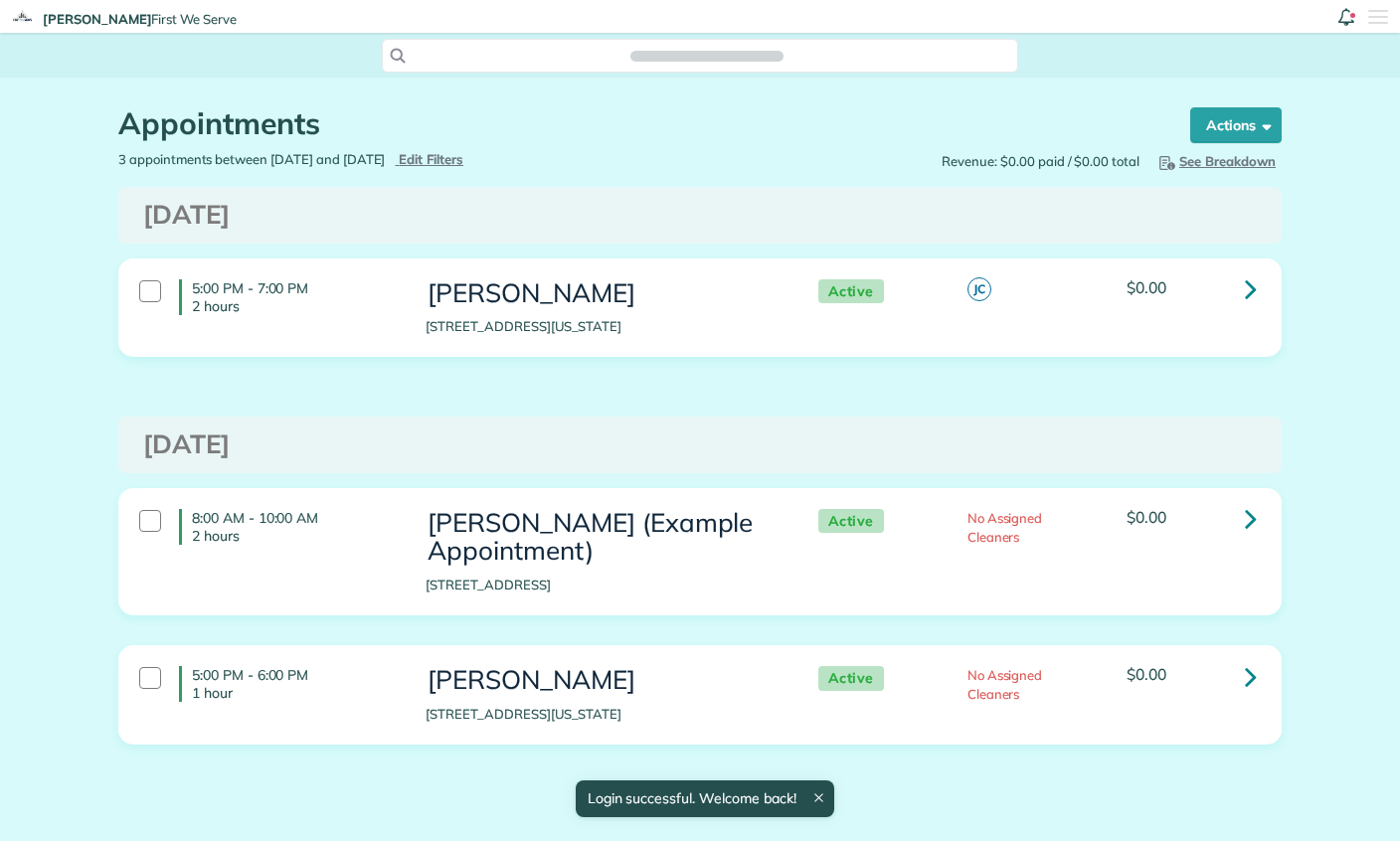 scroll, scrollTop: 0, scrollLeft: 0, axis: both 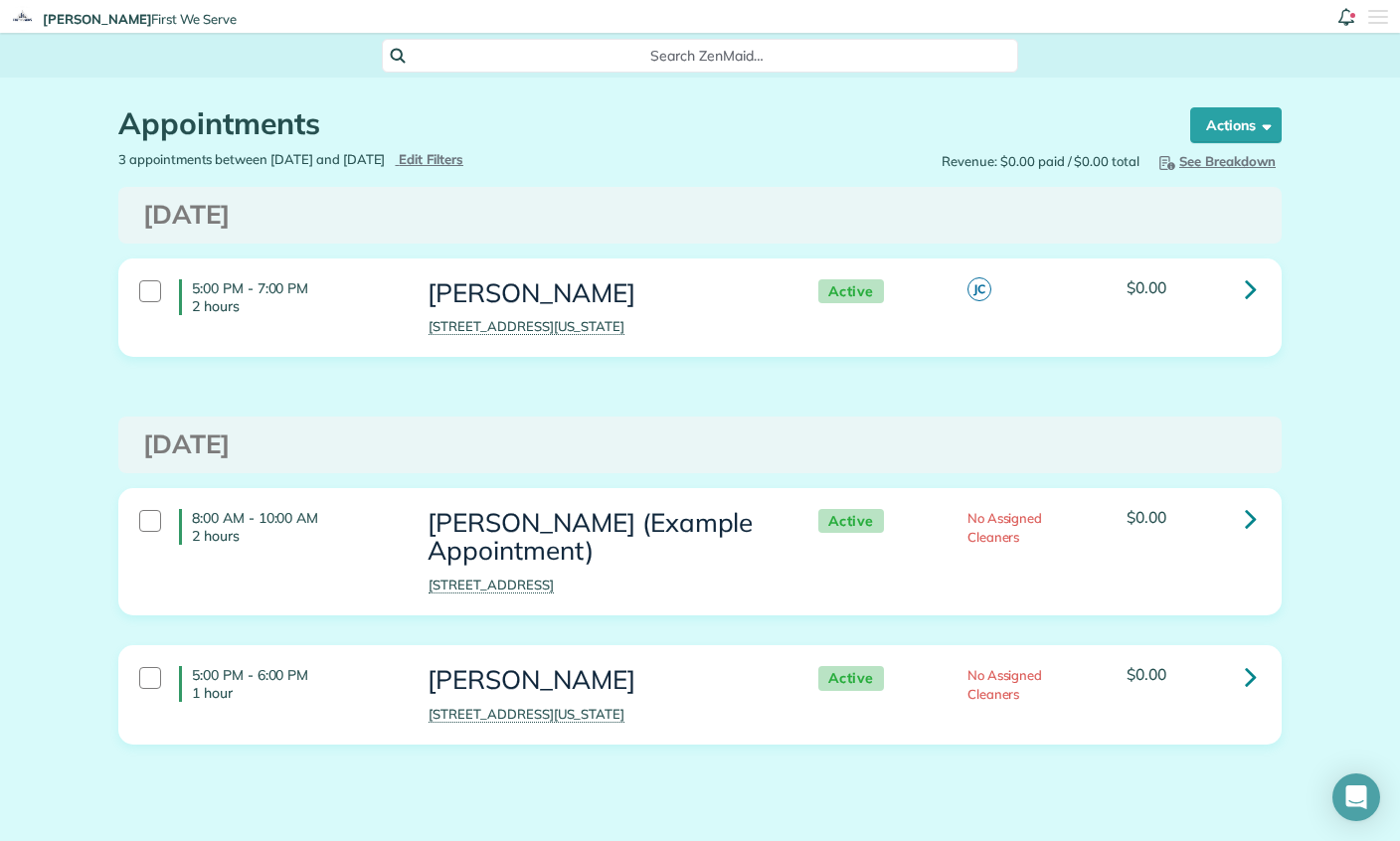 click at bounding box center [1251, 676] 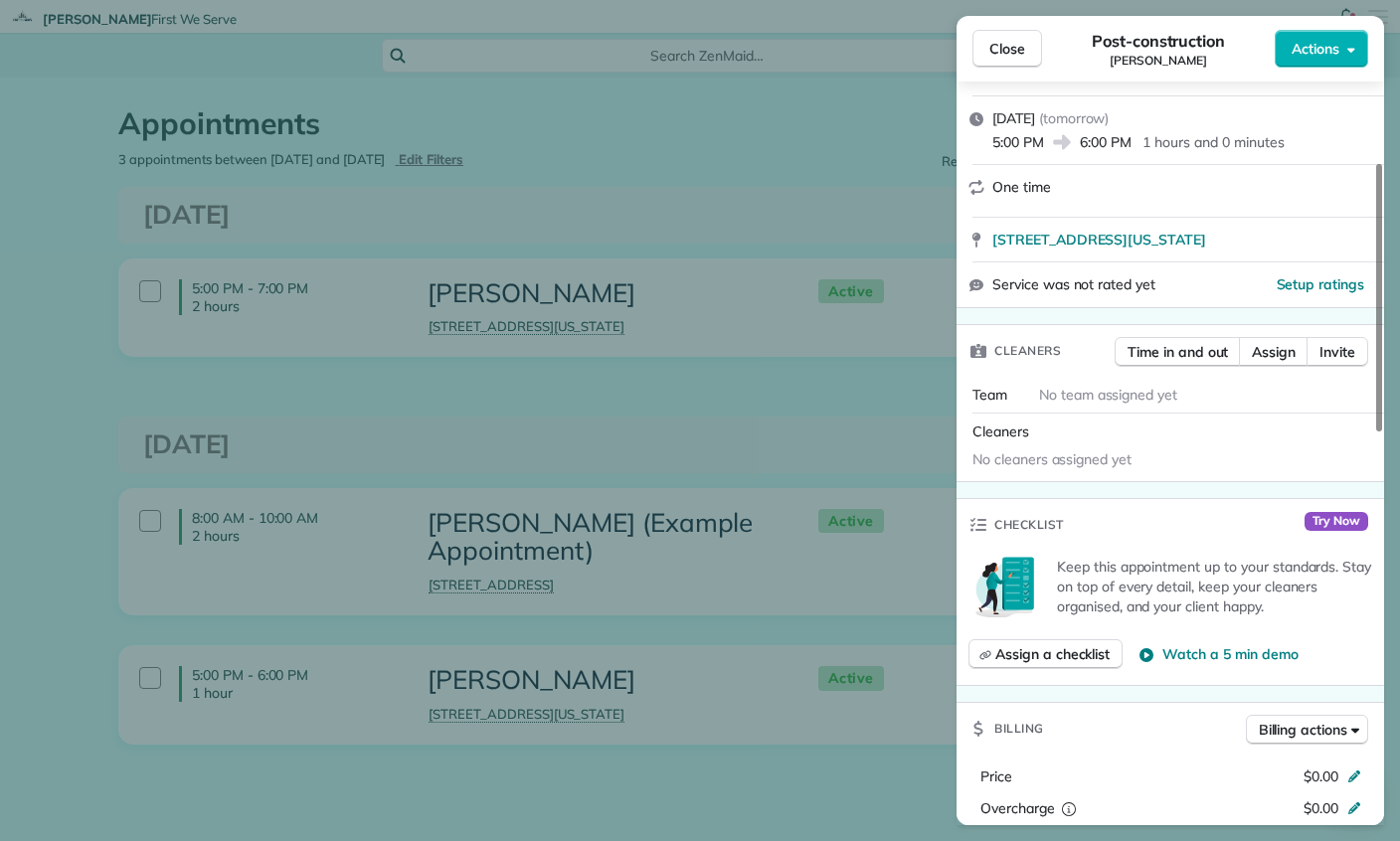 scroll, scrollTop: 220, scrollLeft: 0, axis: vertical 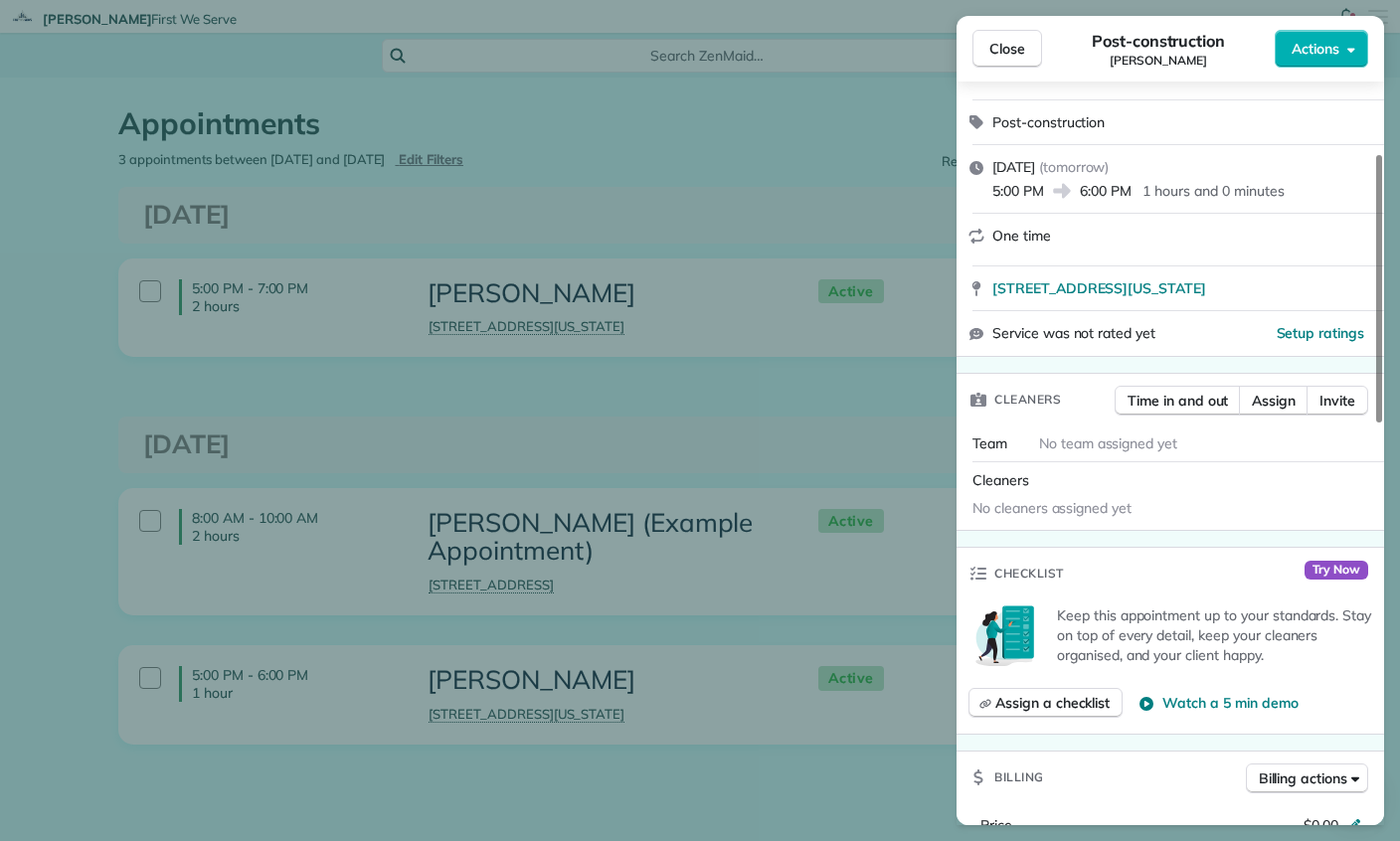 click on "Team No team assigned yet" at bounding box center (1170, 443) 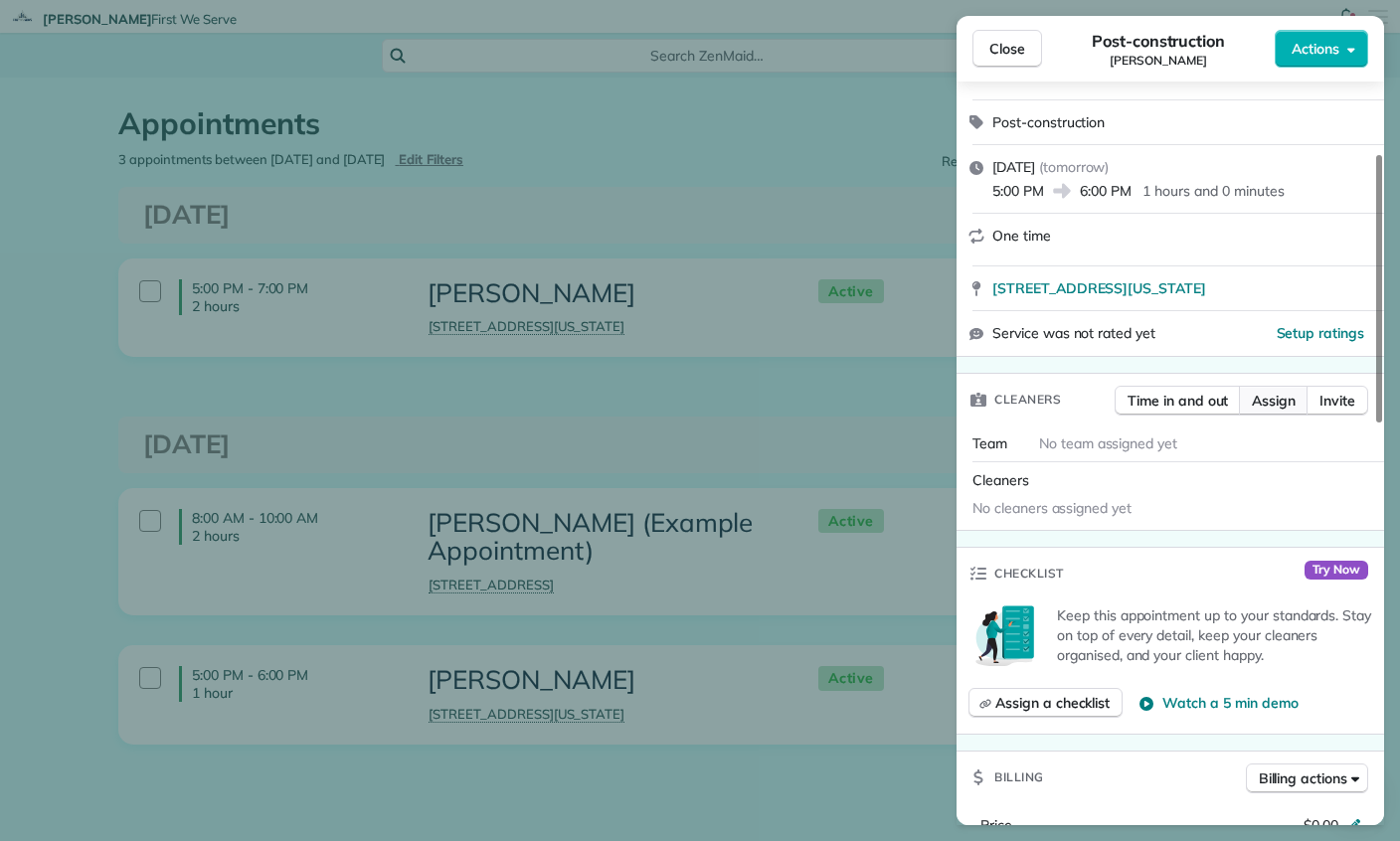 click on "Assign" at bounding box center (1274, 401) 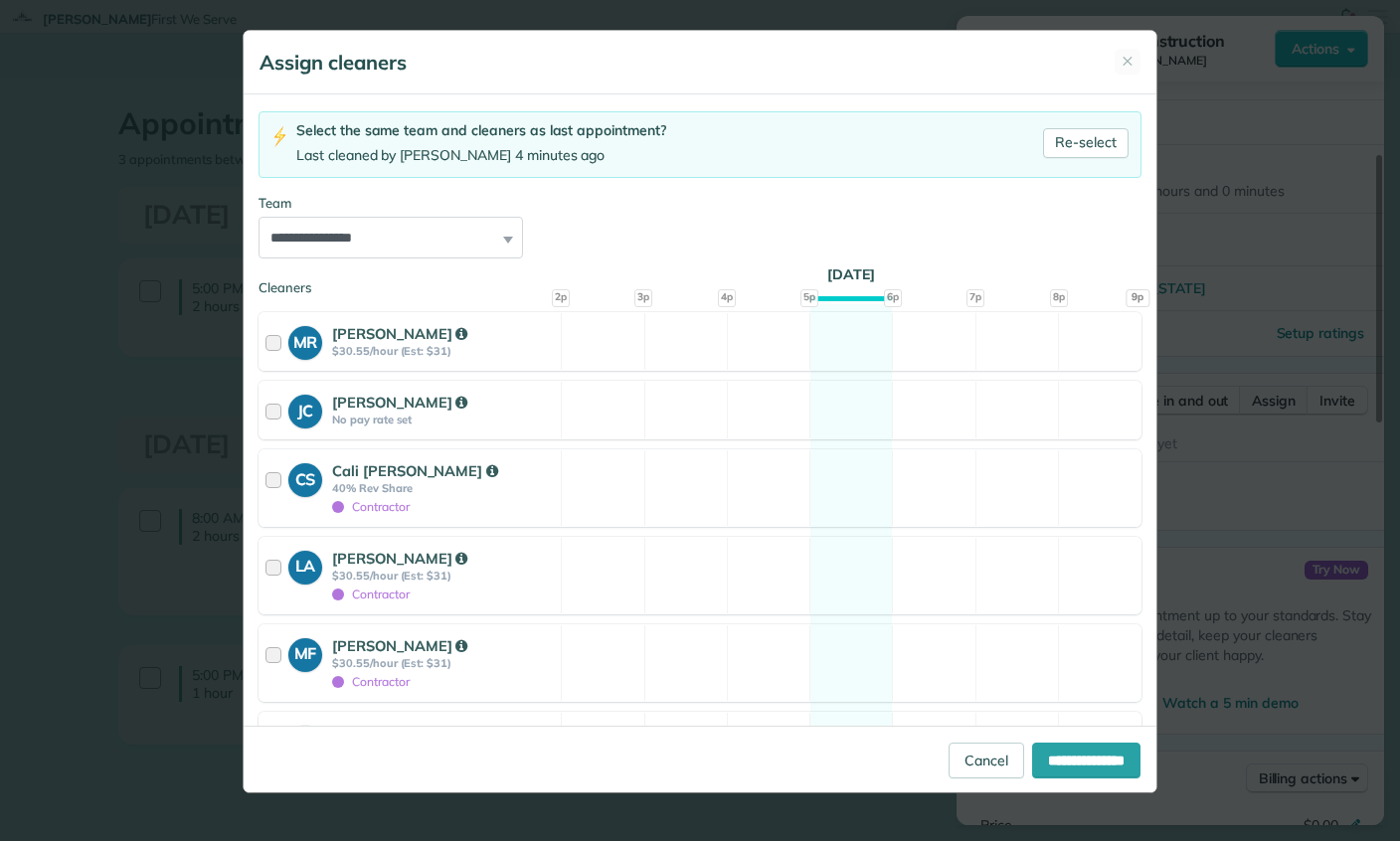 scroll, scrollTop: 113, scrollLeft: 0, axis: vertical 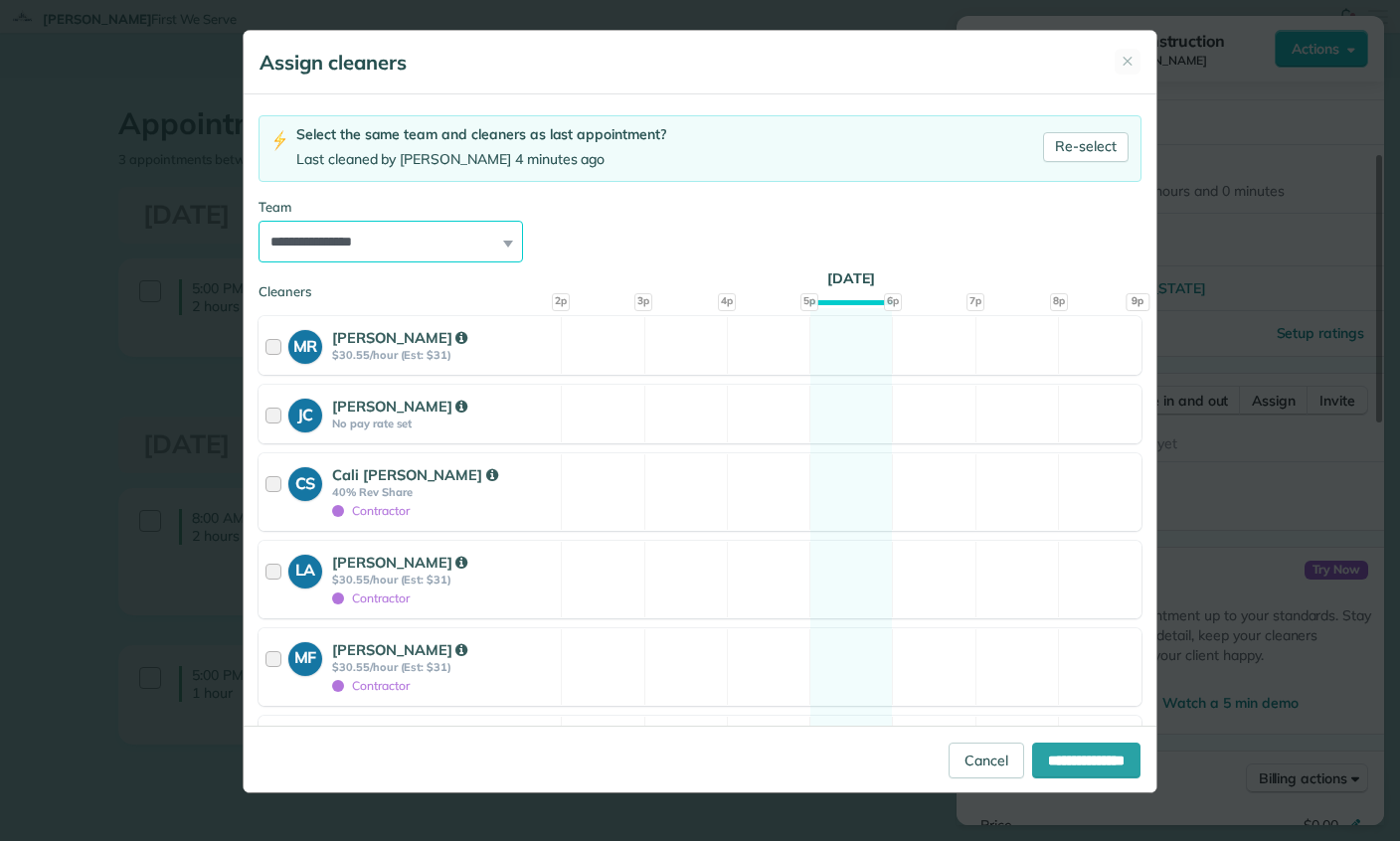 click on "**********" at bounding box center [391, 242] 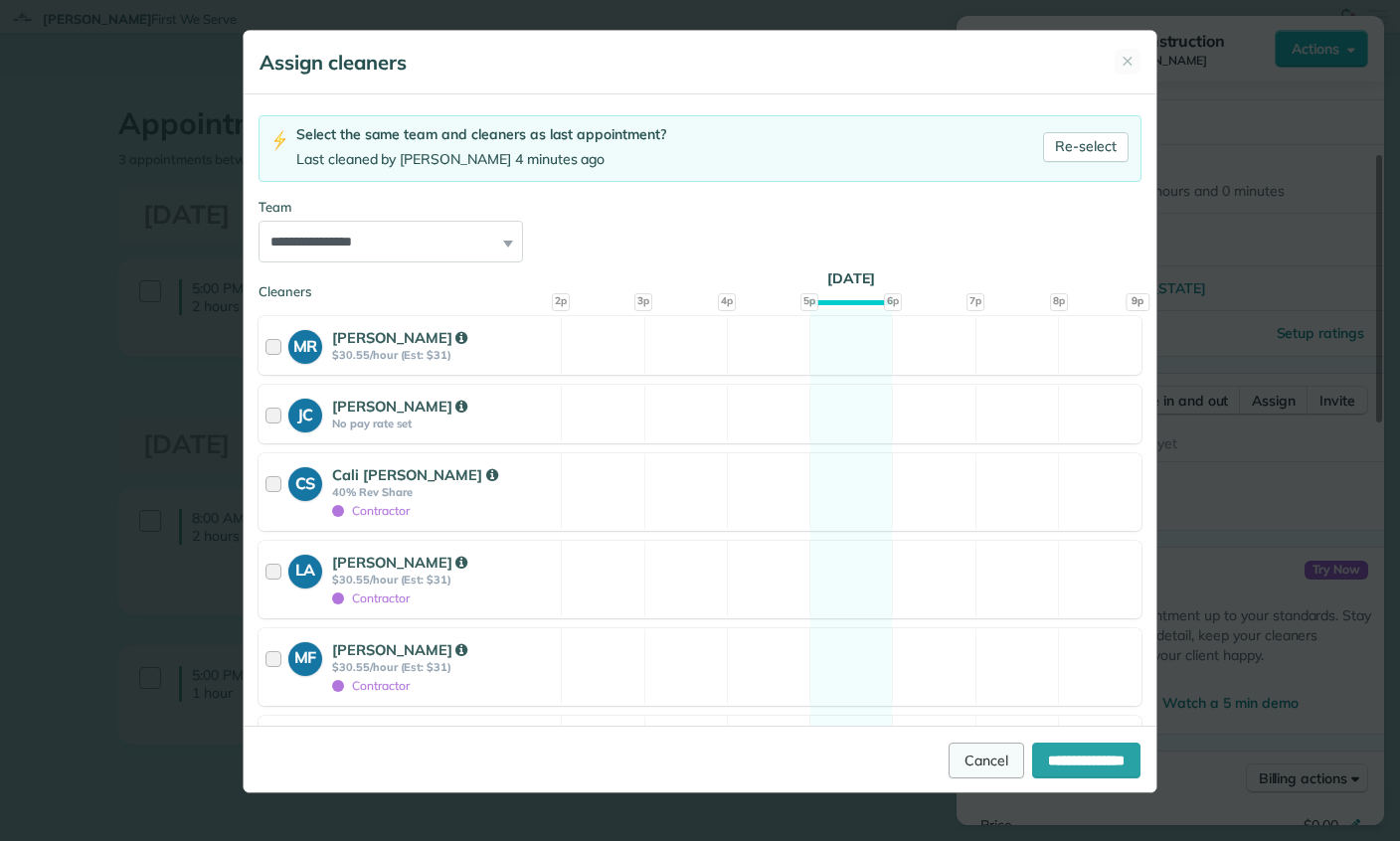 click on "Cancel" at bounding box center [986, 760] 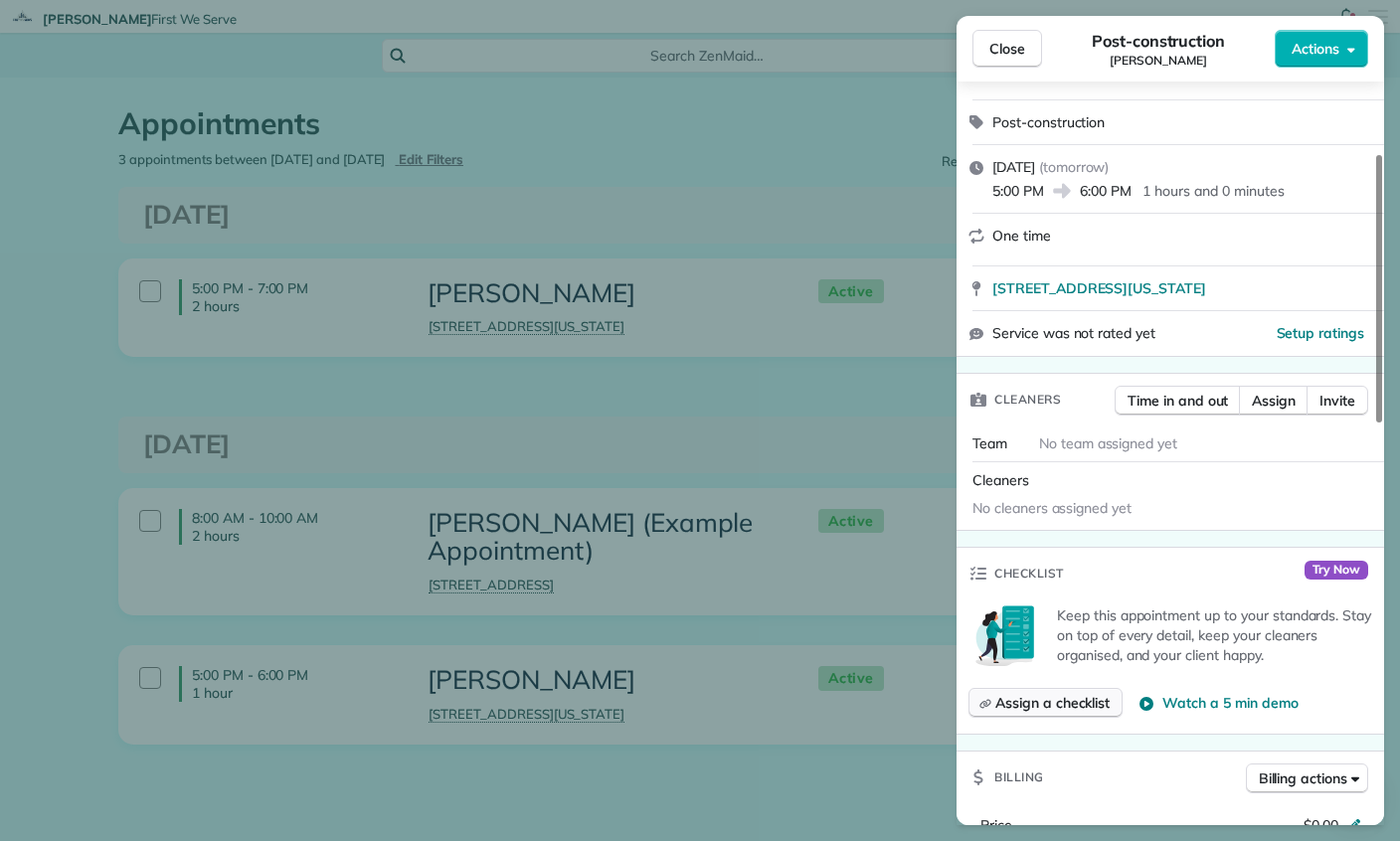 click on "Assign a checklist" at bounding box center (1052, 703) 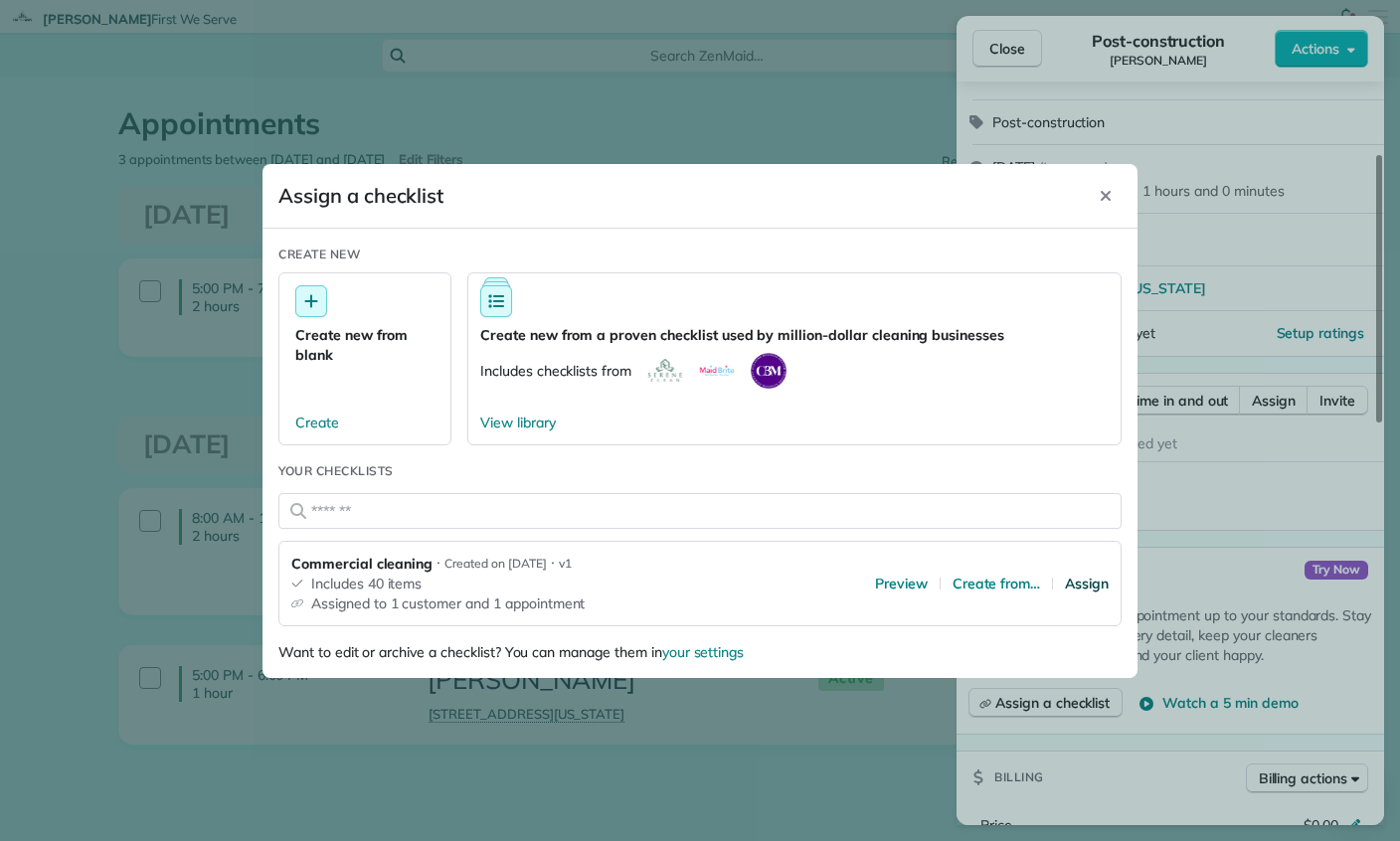 click on "Assign" at bounding box center (1087, 584) 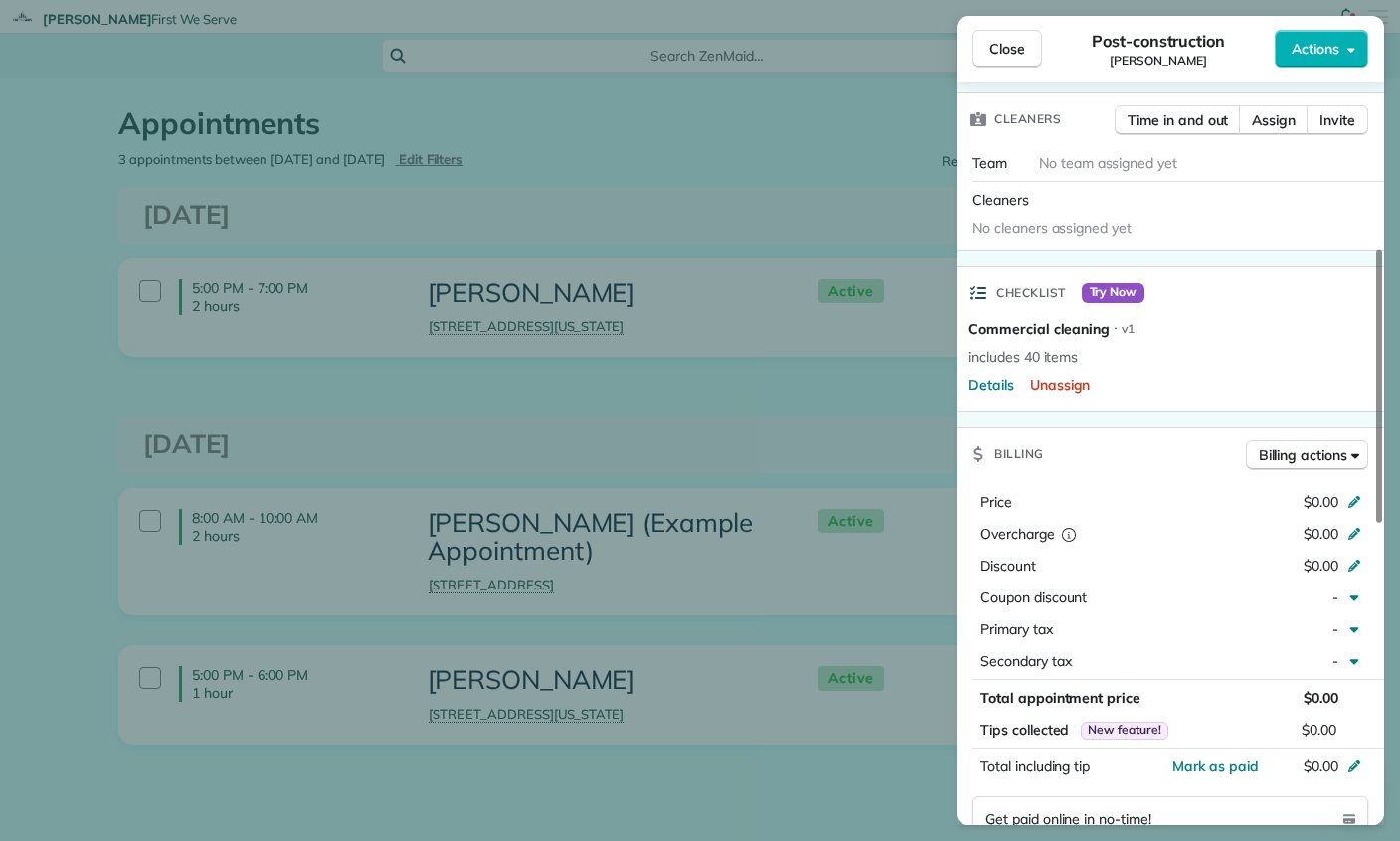 scroll, scrollTop: 476, scrollLeft: 0, axis: vertical 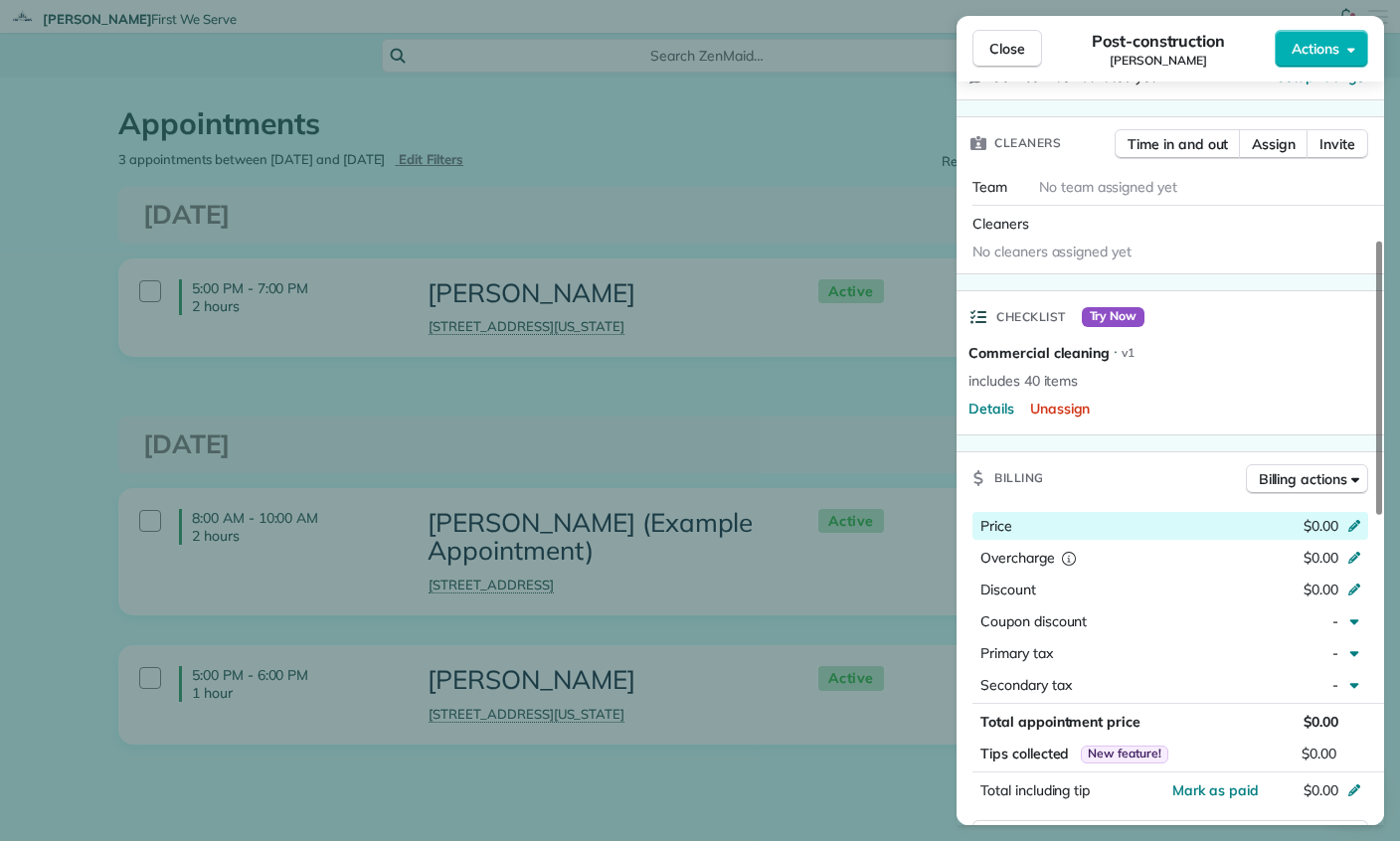 click 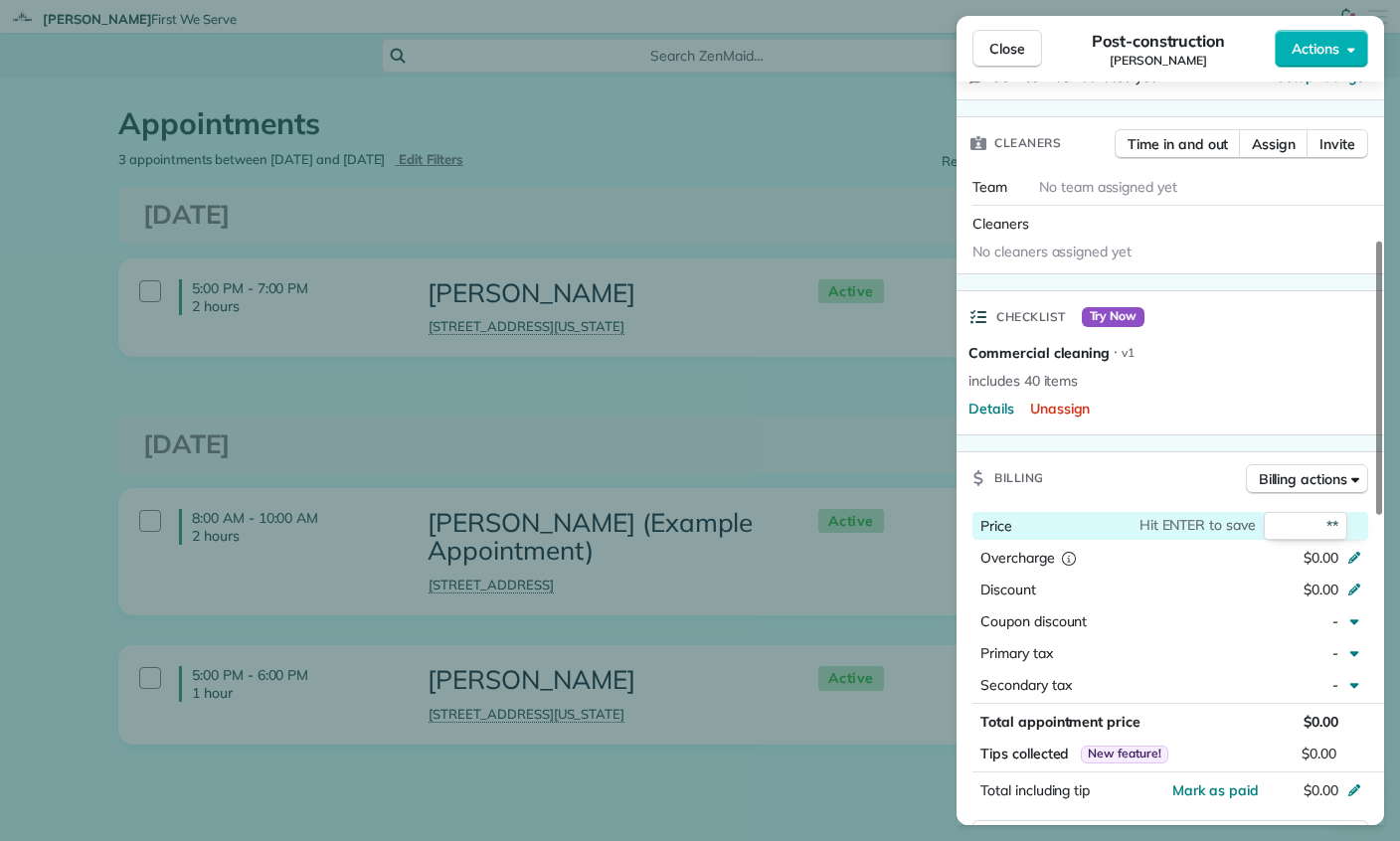 type on "***" 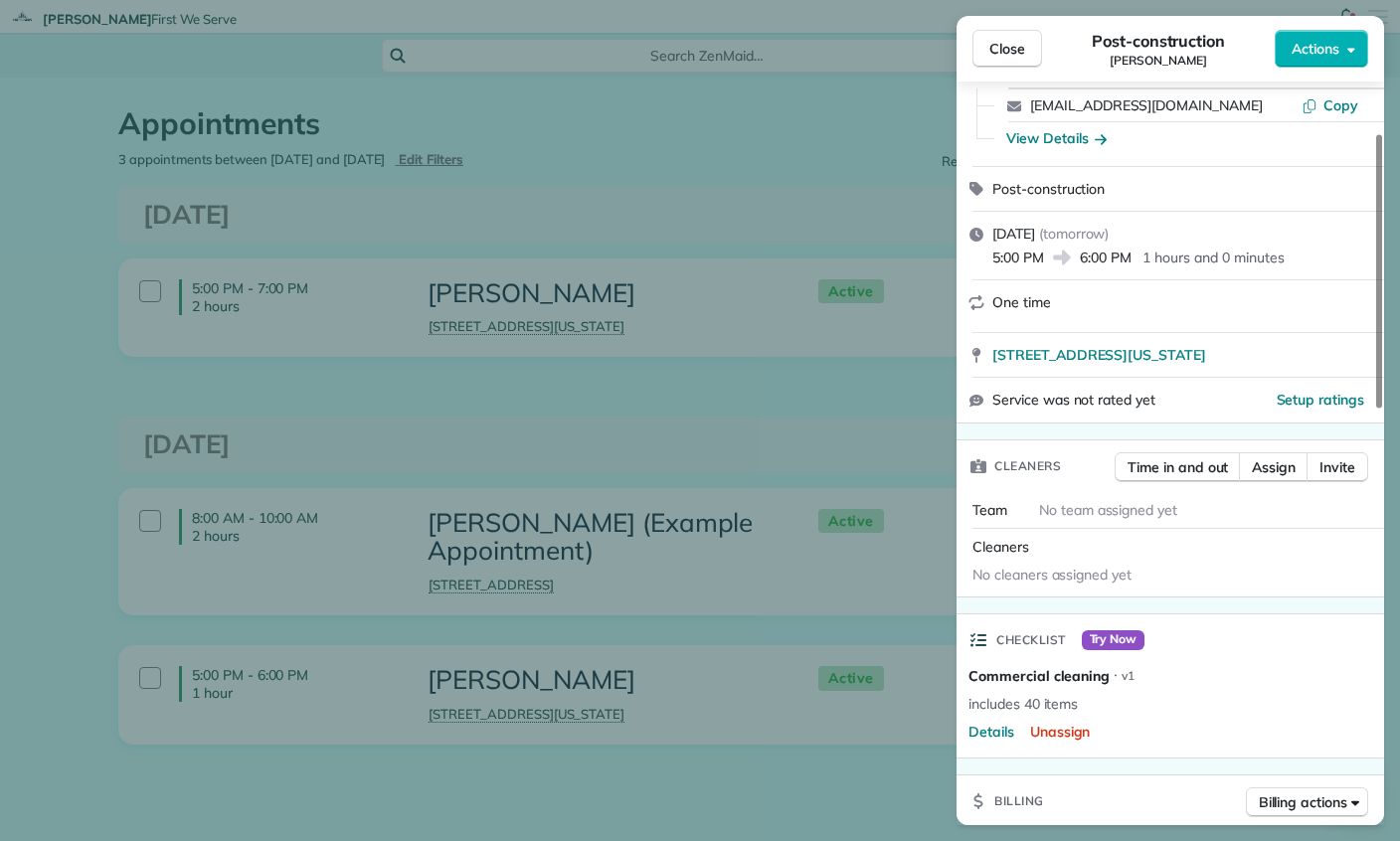 scroll, scrollTop: 154, scrollLeft: 0, axis: vertical 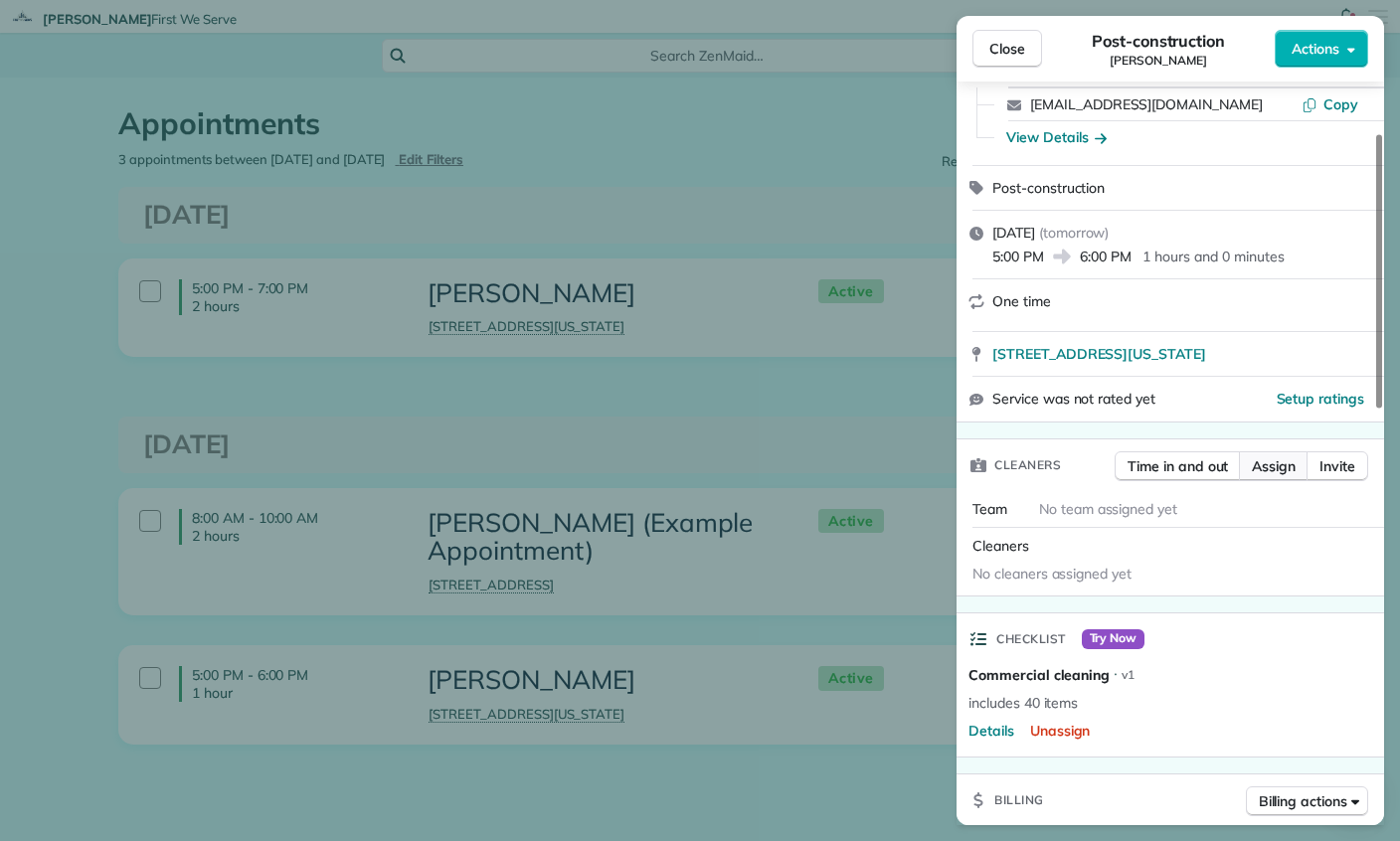 click on "Assign" at bounding box center (1274, 466) 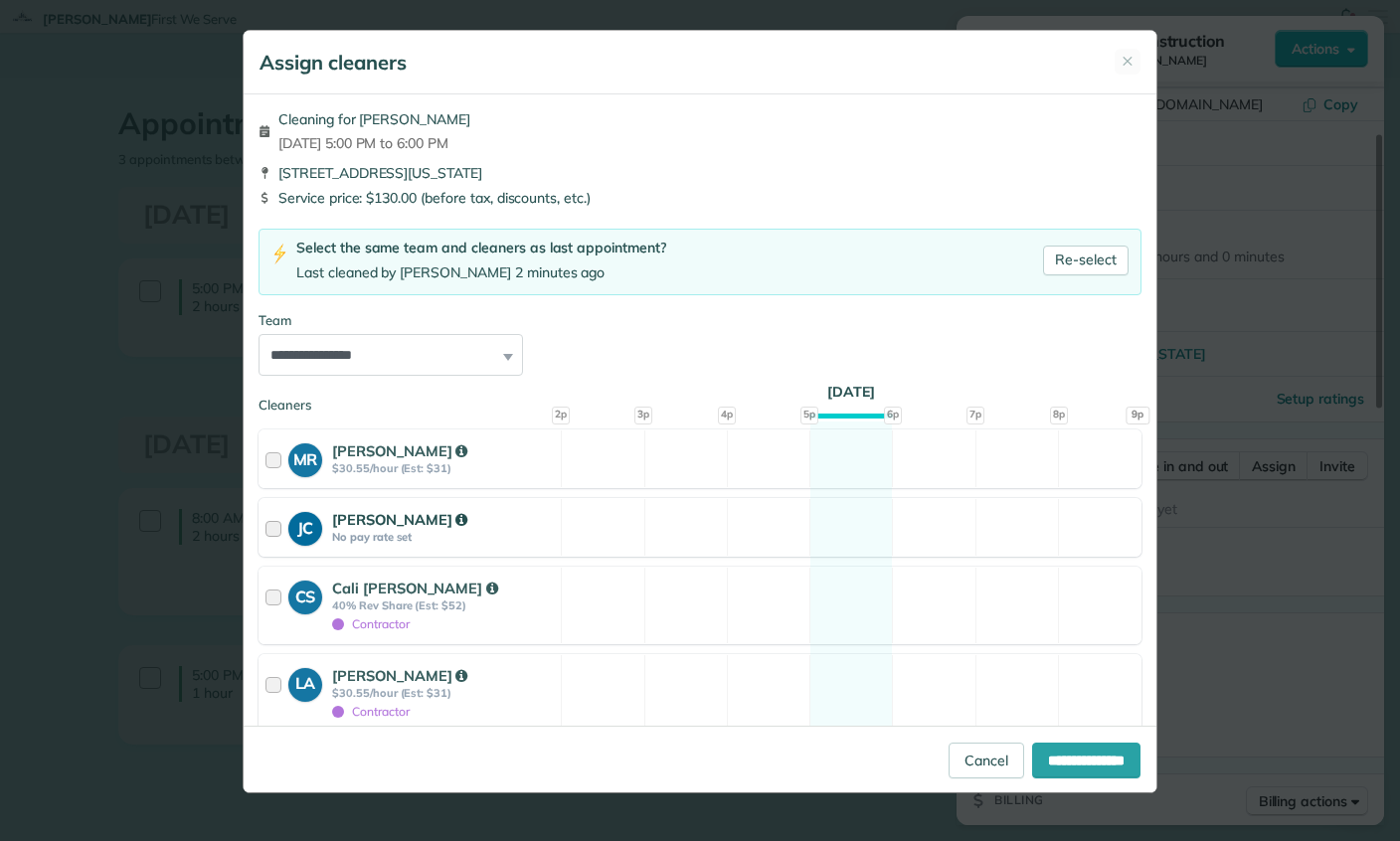click at bounding box center [276, 527] 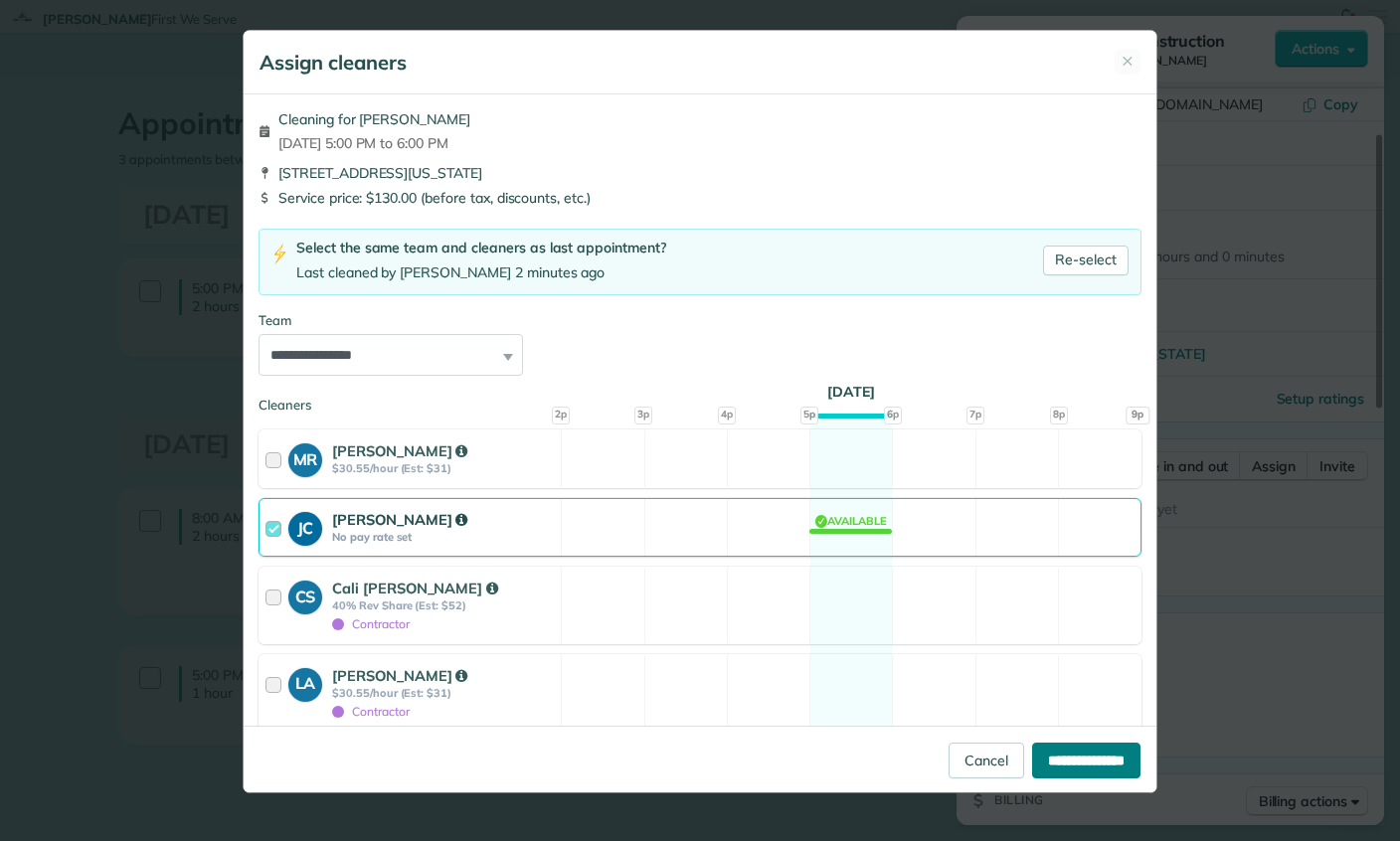 click on "**********" at bounding box center (1086, 760) 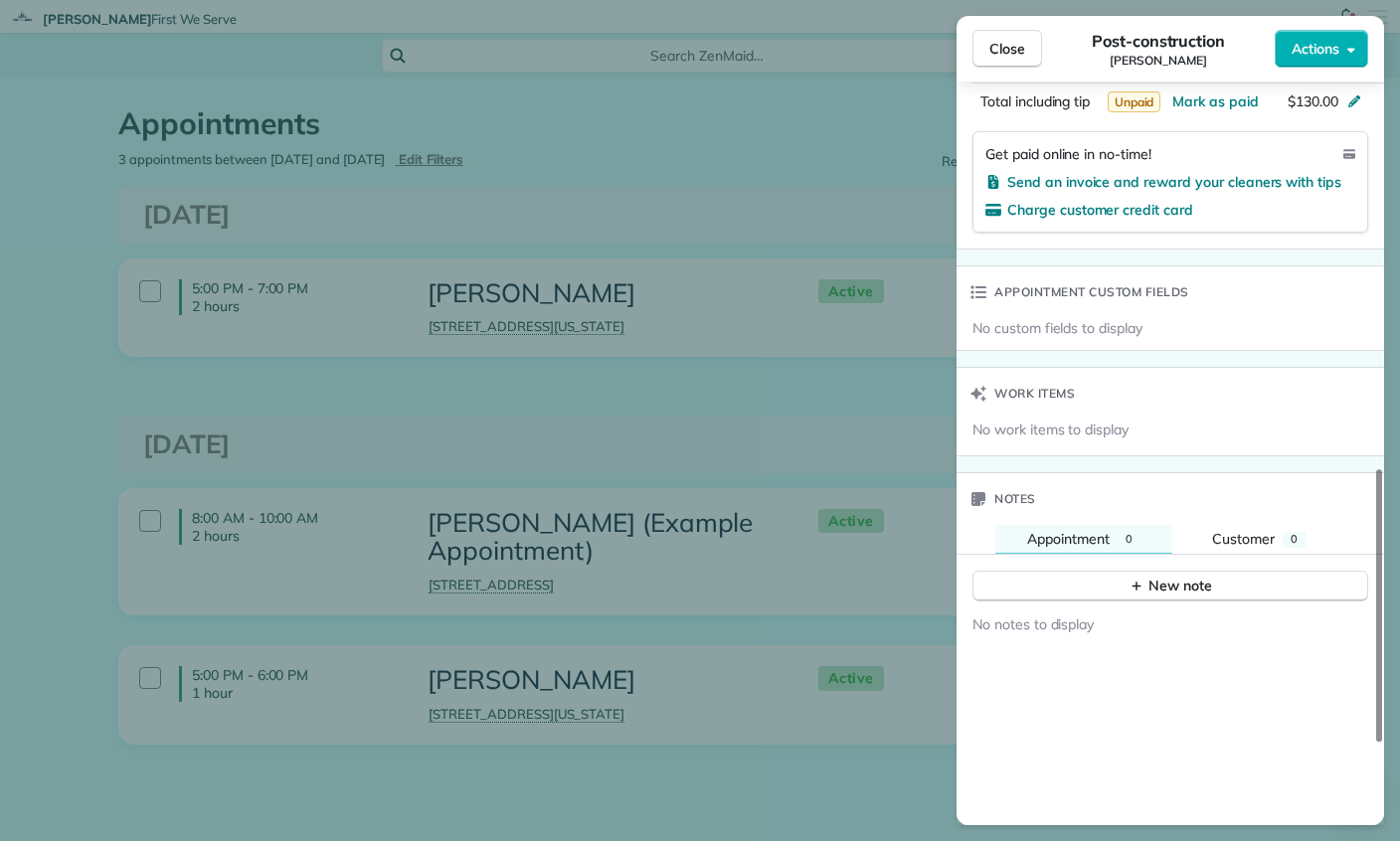 scroll, scrollTop: 1164, scrollLeft: 0, axis: vertical 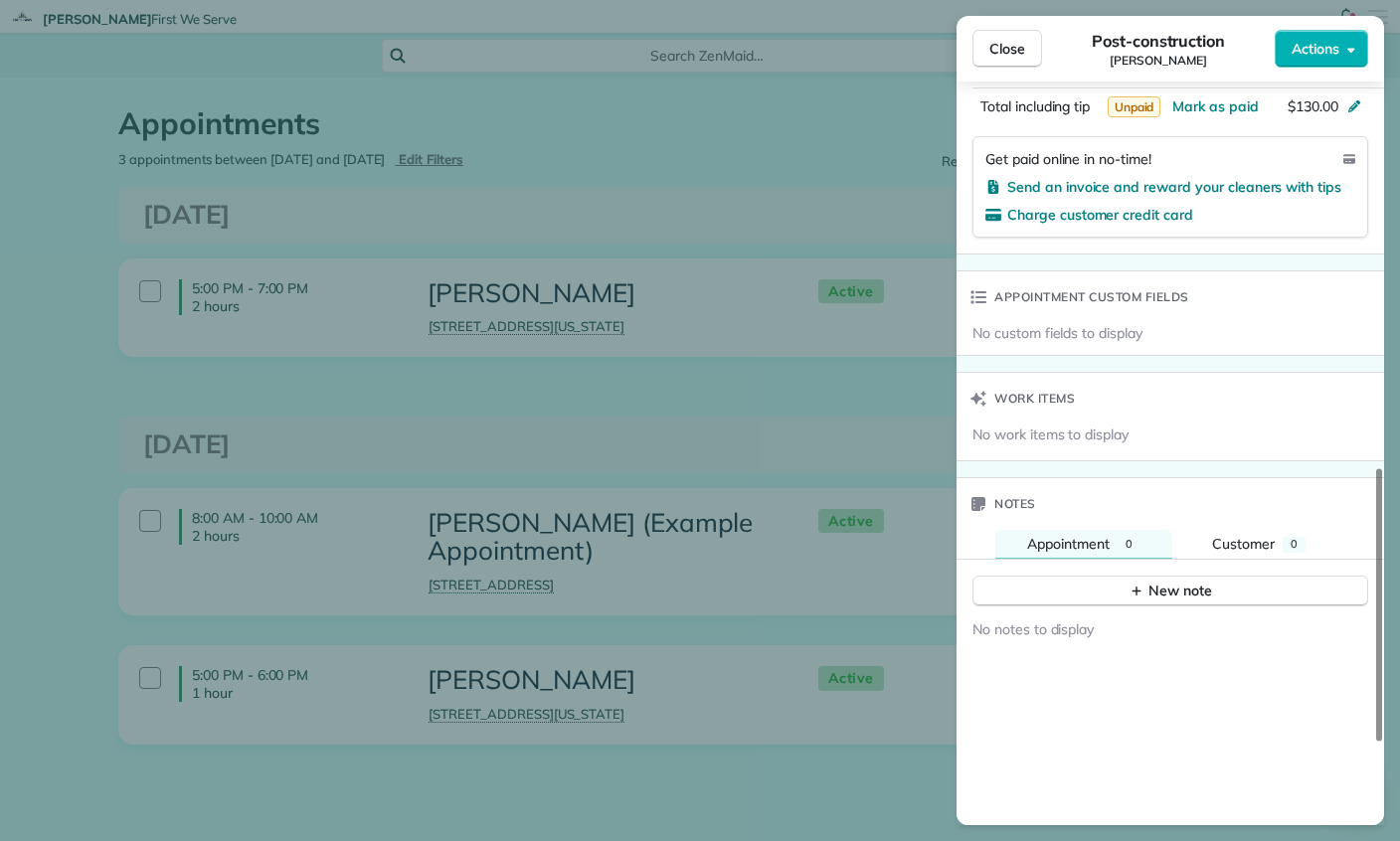 click on "Appointment custom fields" at bounding box center (1079, 297) 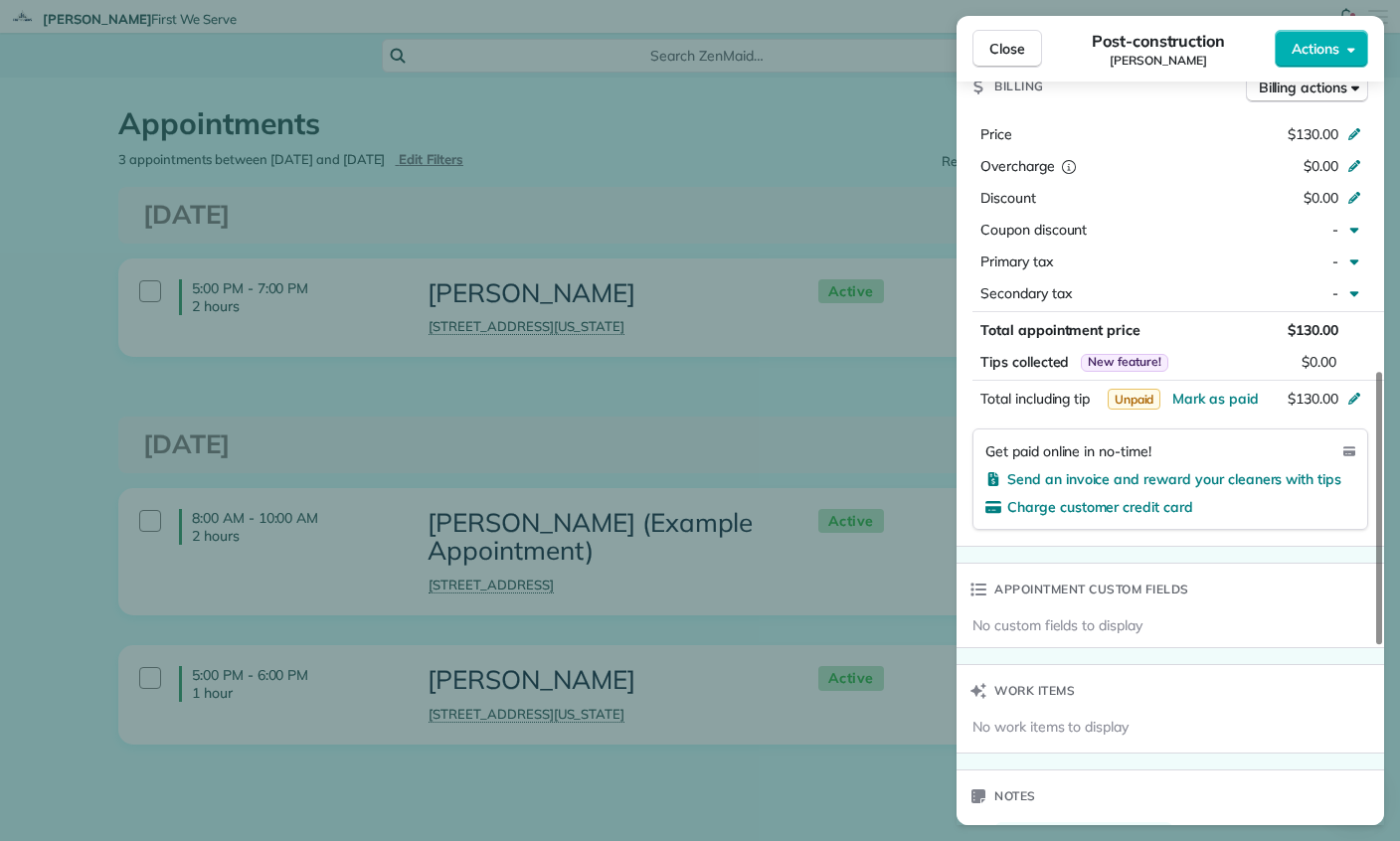 scroll, scrollTop: 839, scrollLeft: 0, axis: vertical 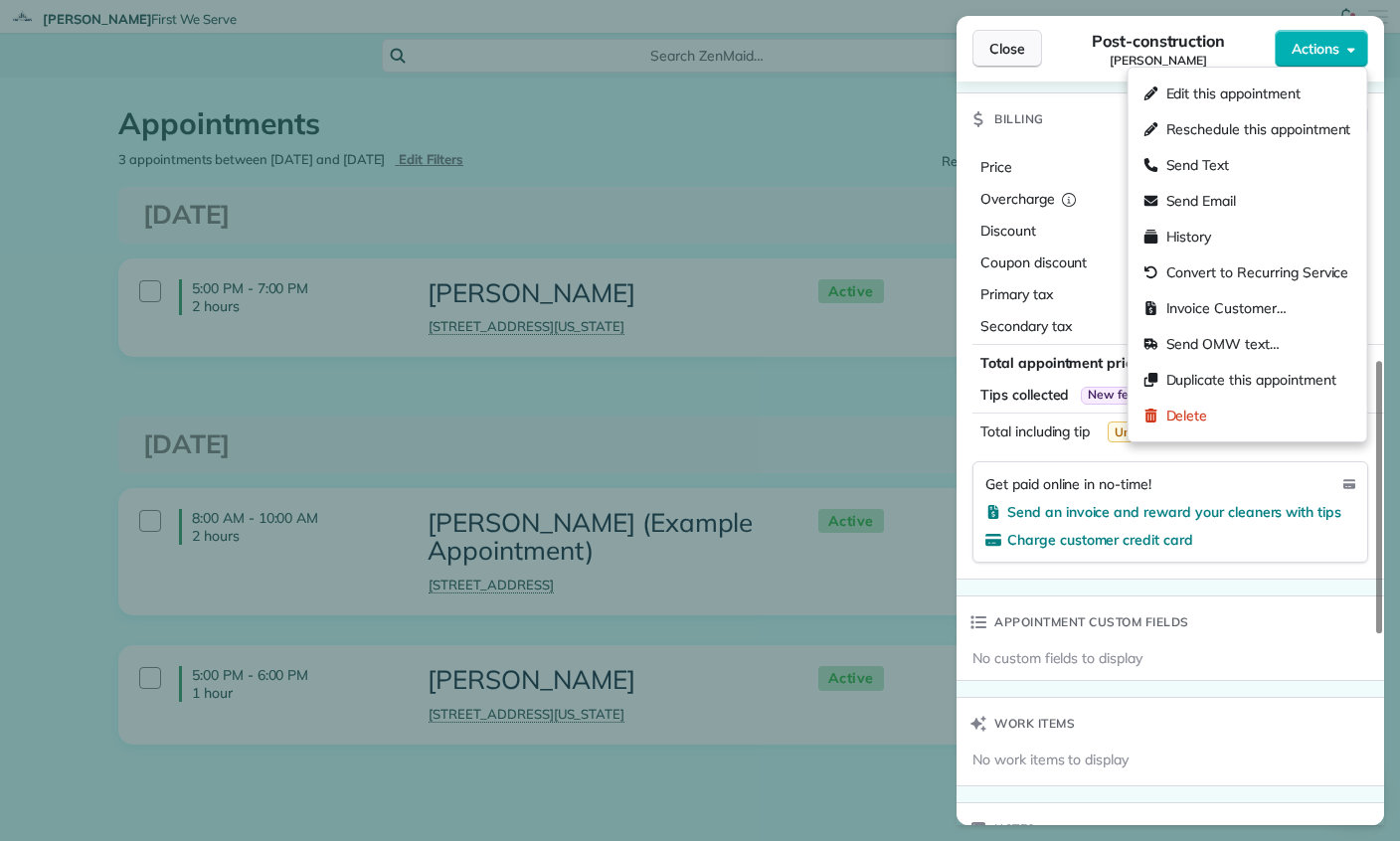 click on "Close" at bounding box center [1007, 49] 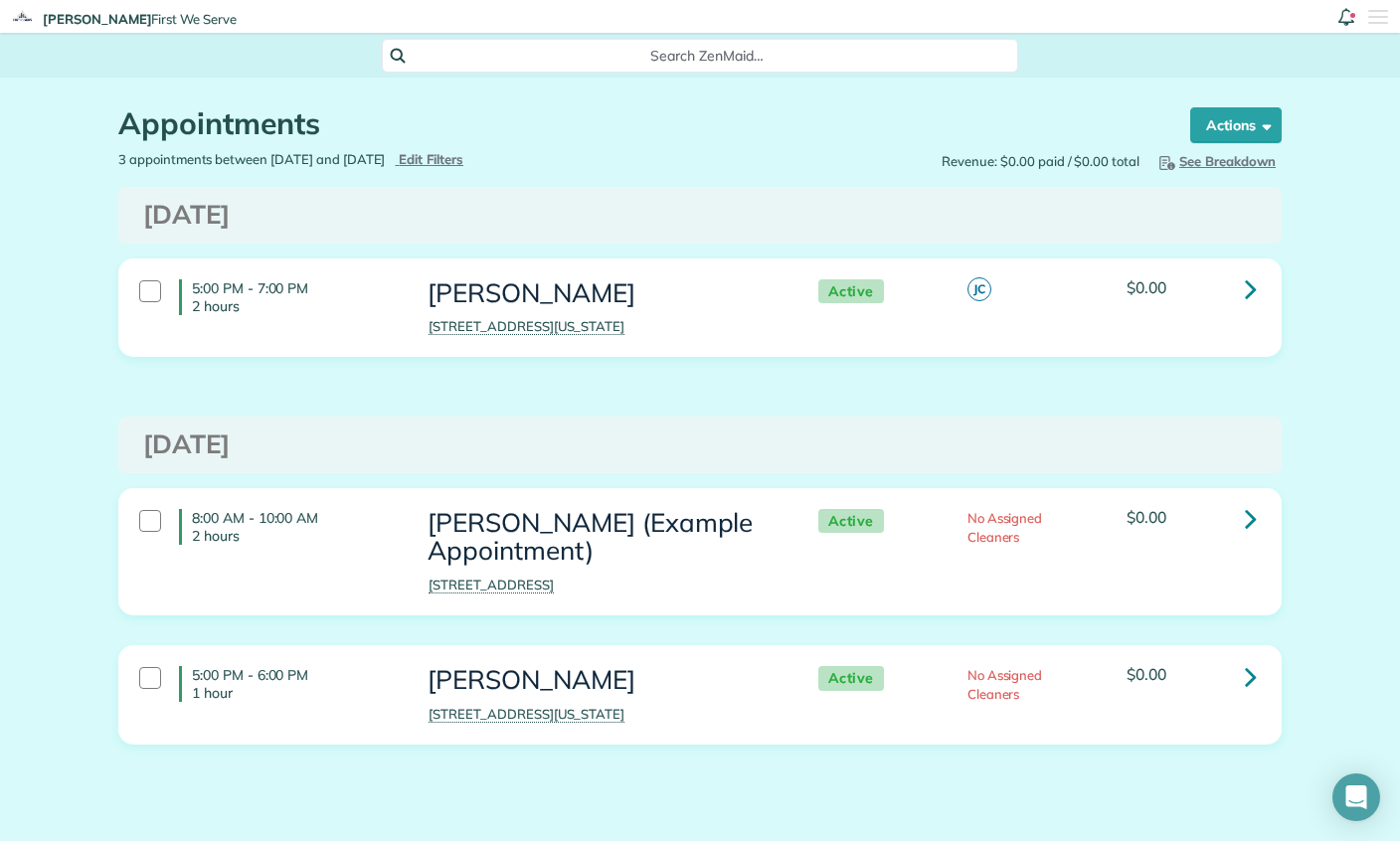 click on "No Assigned Cleaners" at bounding box center (1032, 528) 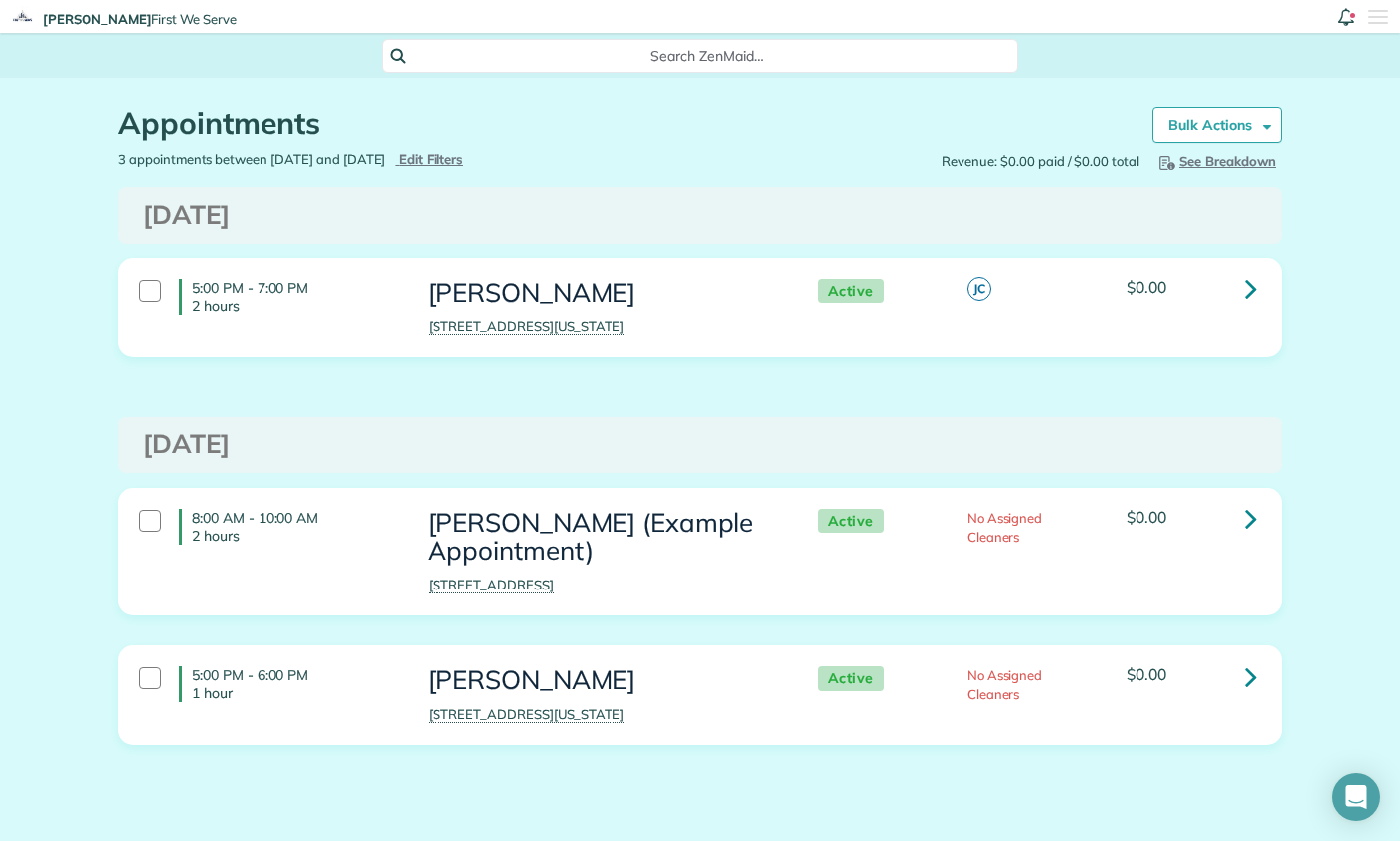 click at bounding box center [1251, 518] 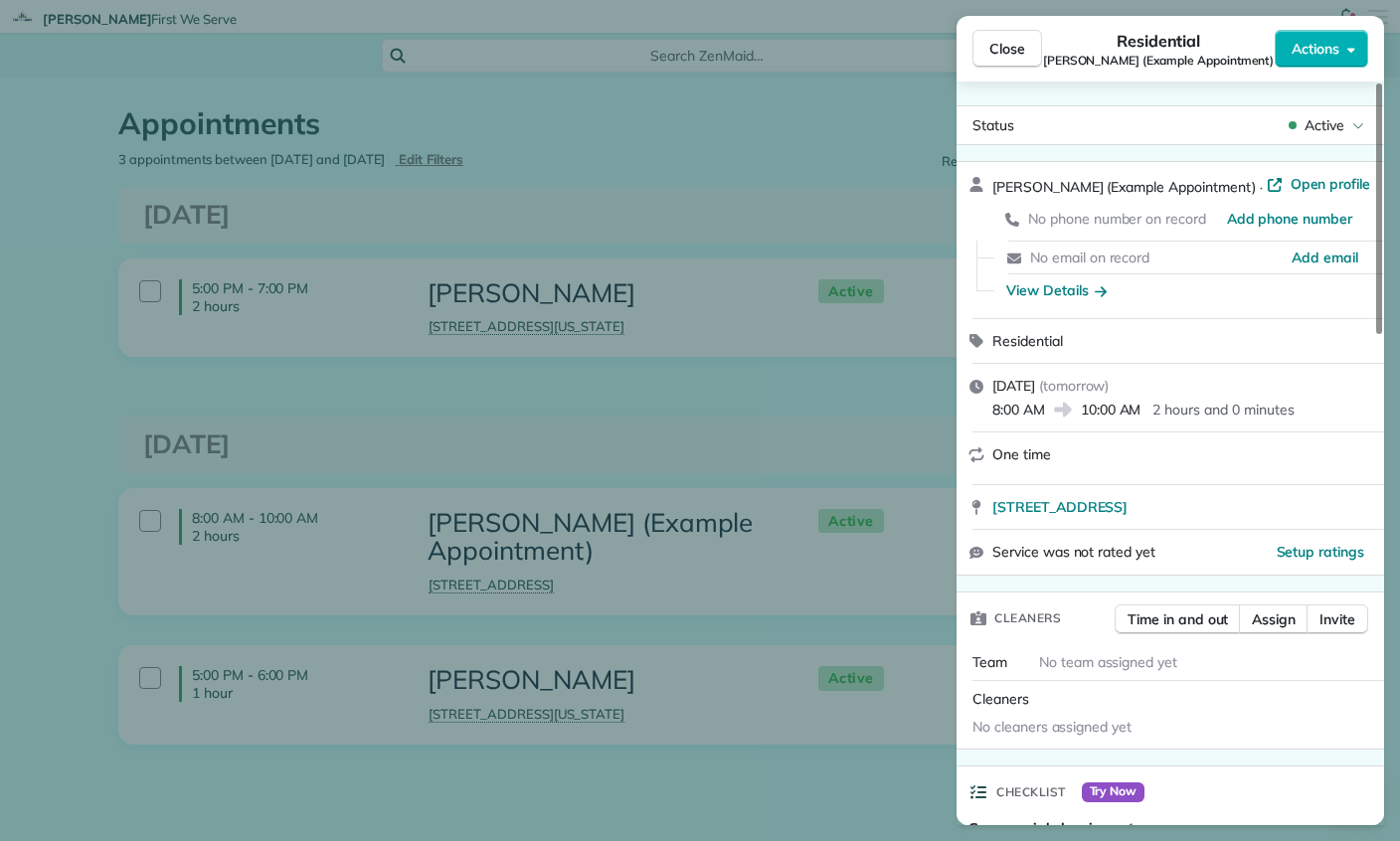 click on "Close Residential [PERSON_NAME] (Example Appointment) Actions Status Active [PERSON_NAME] (Example Appointment) · Open profile No phone number on record Add phone number No email on record Add email View Details Residential [DATE] ( [DATE] ) 8:00 AM 10:00 AM 2 hours and 0 minutes One time [STREET_ADDRESS] Service was not rated yet Setup ratings Cleaners Time in and out Assign Invite Team No team assigned yet Cleaners No cleaners assigned yet Checklist Try Now Commercial cleaning  ⋅  v1 includes 40 items Details Unassign Billing Billing actions Price $0.00 Overcharge $0.00 Discount $0.00 Coupon discount - Primary tax - Secondary tax - Total appointment price $0.00 Tips collected New feature! $0.00 [PERSON_NAME] as paid Total including tip $0.00 Get paid online in no-time! Send an invoice and reward your cleaners with tips Charge customer credit card Appointment custom fields No custom fields to display Work items No work items to display Notes Appointment 1 Customer 0 ( )" at bounding box center (700, 420) 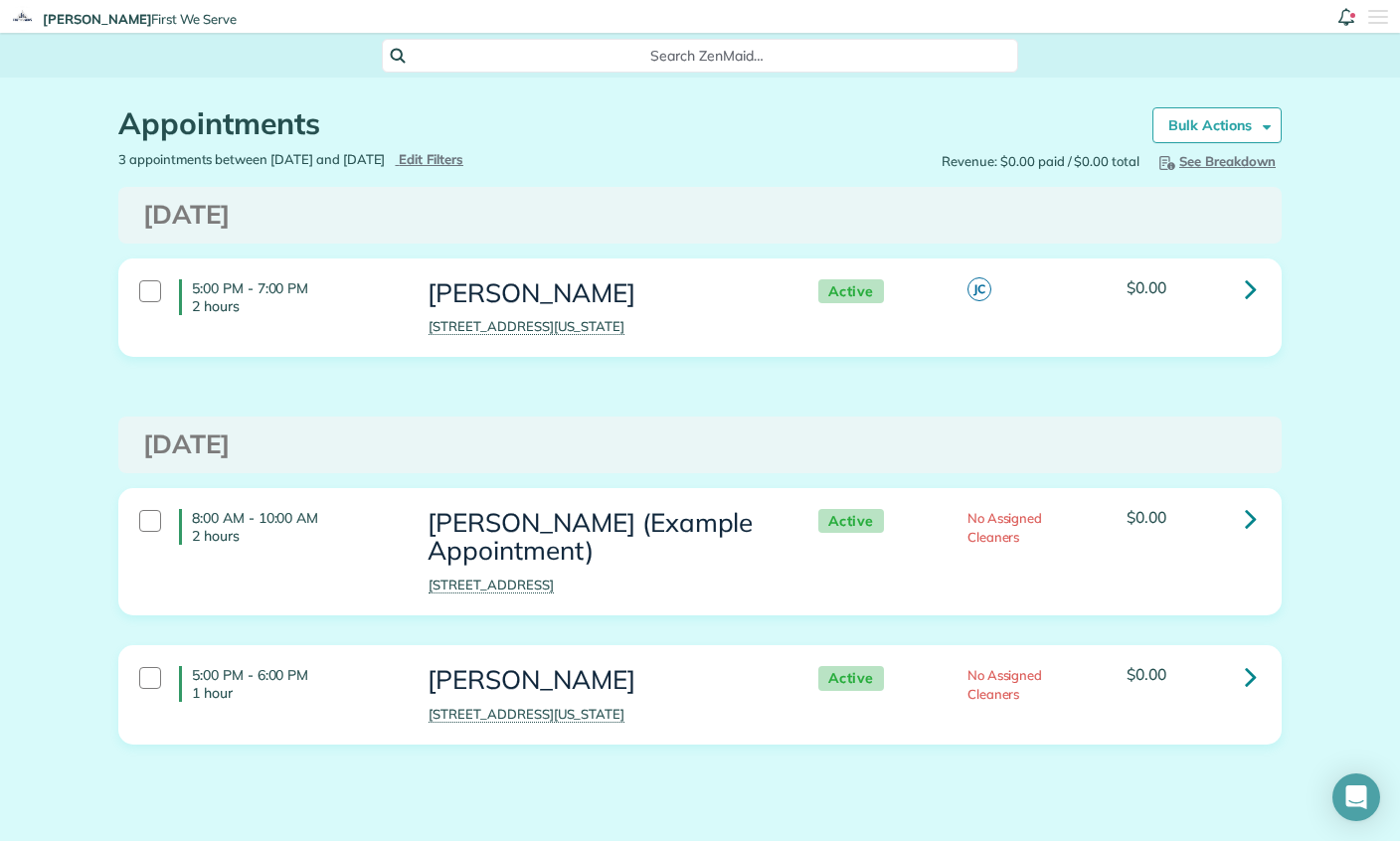 click on "5:00 PM -  7:00 PM
2 hours
[PERSON_NAME]
[STREET_ADDRESS][US_STATE]
Active
JC
$0.00" at bounding box center [697, 308] 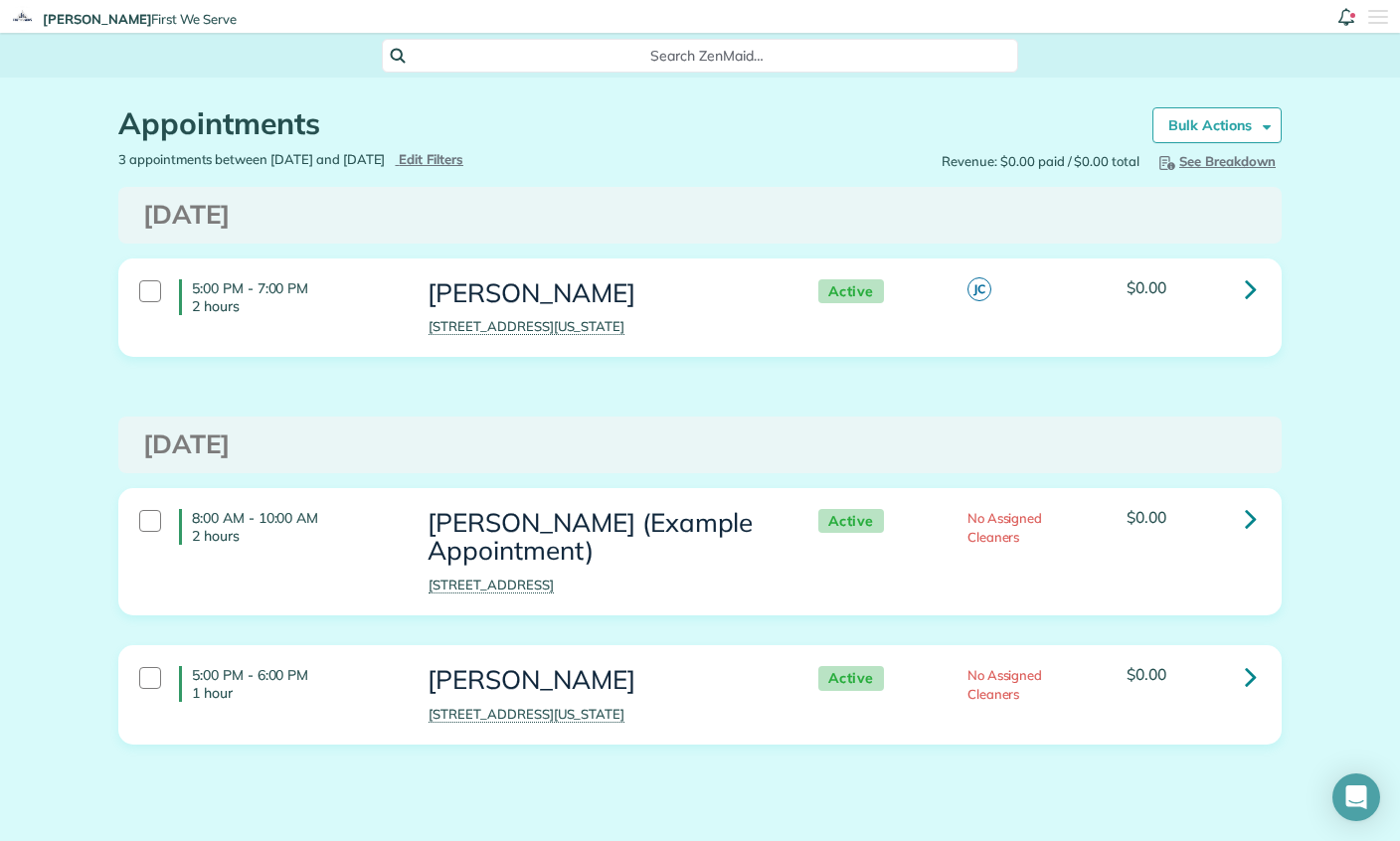 click on "5:00 PM -  6:00 PM
1 hour
[PERSON_NAME]
[STREET_ADDRESS][US_STATE]
Active
No Assigned Cleaners
$0.00" at bounding box center [697, 695] 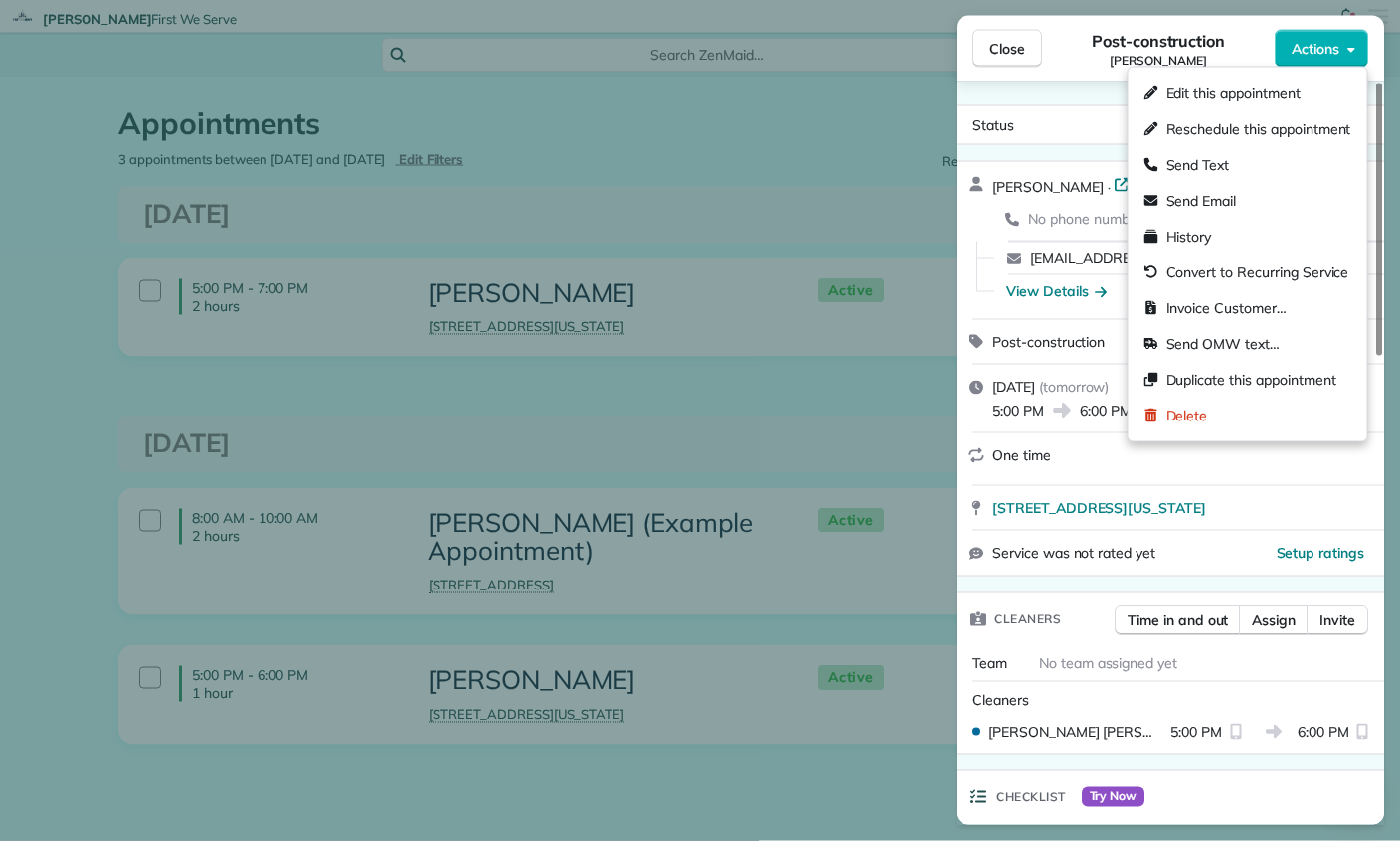 scroll, scrollTop: 45, scrollLeft: 0, axis: vertical 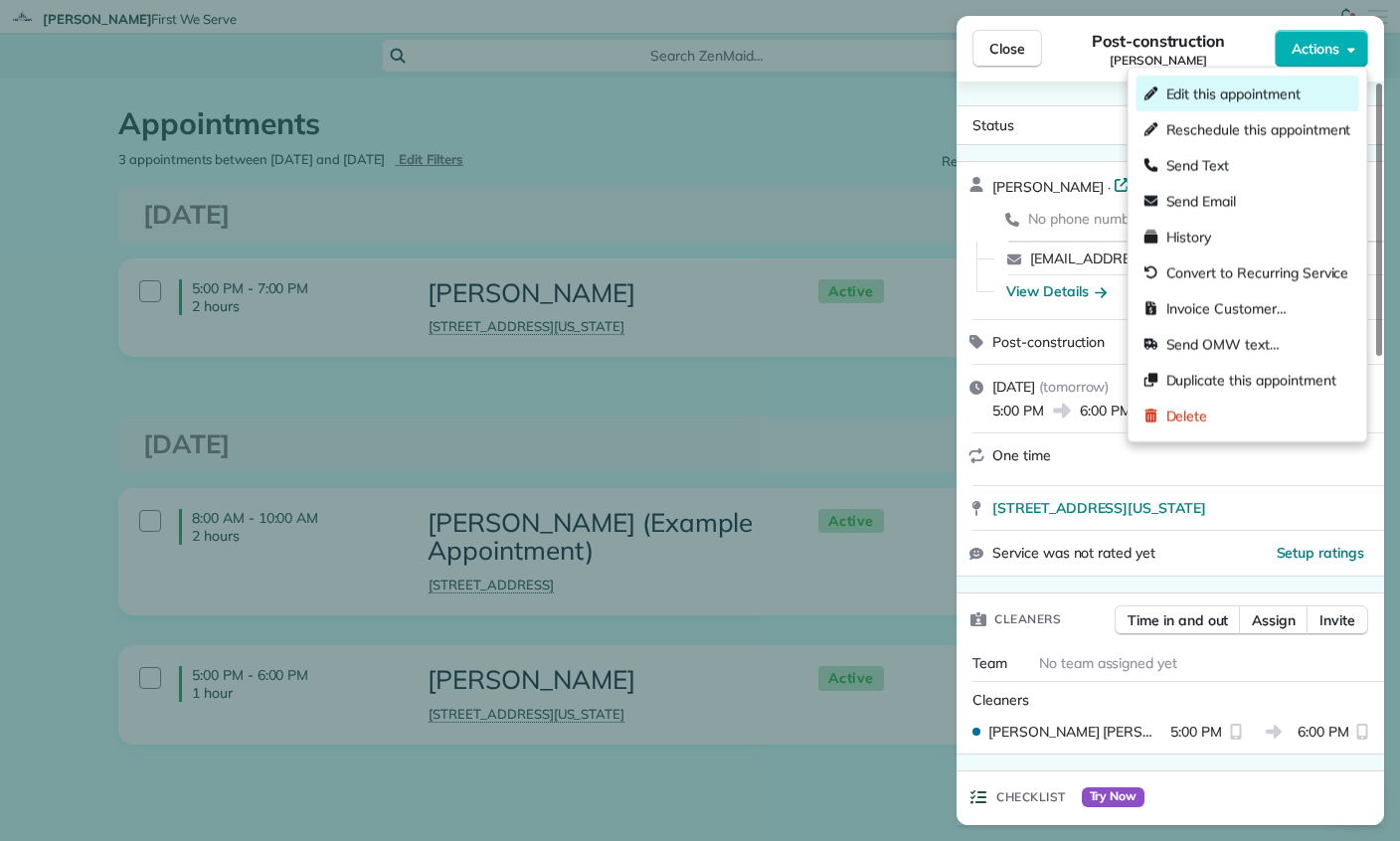 click on "Edit this appointment" at bounding box center [1233, 93] 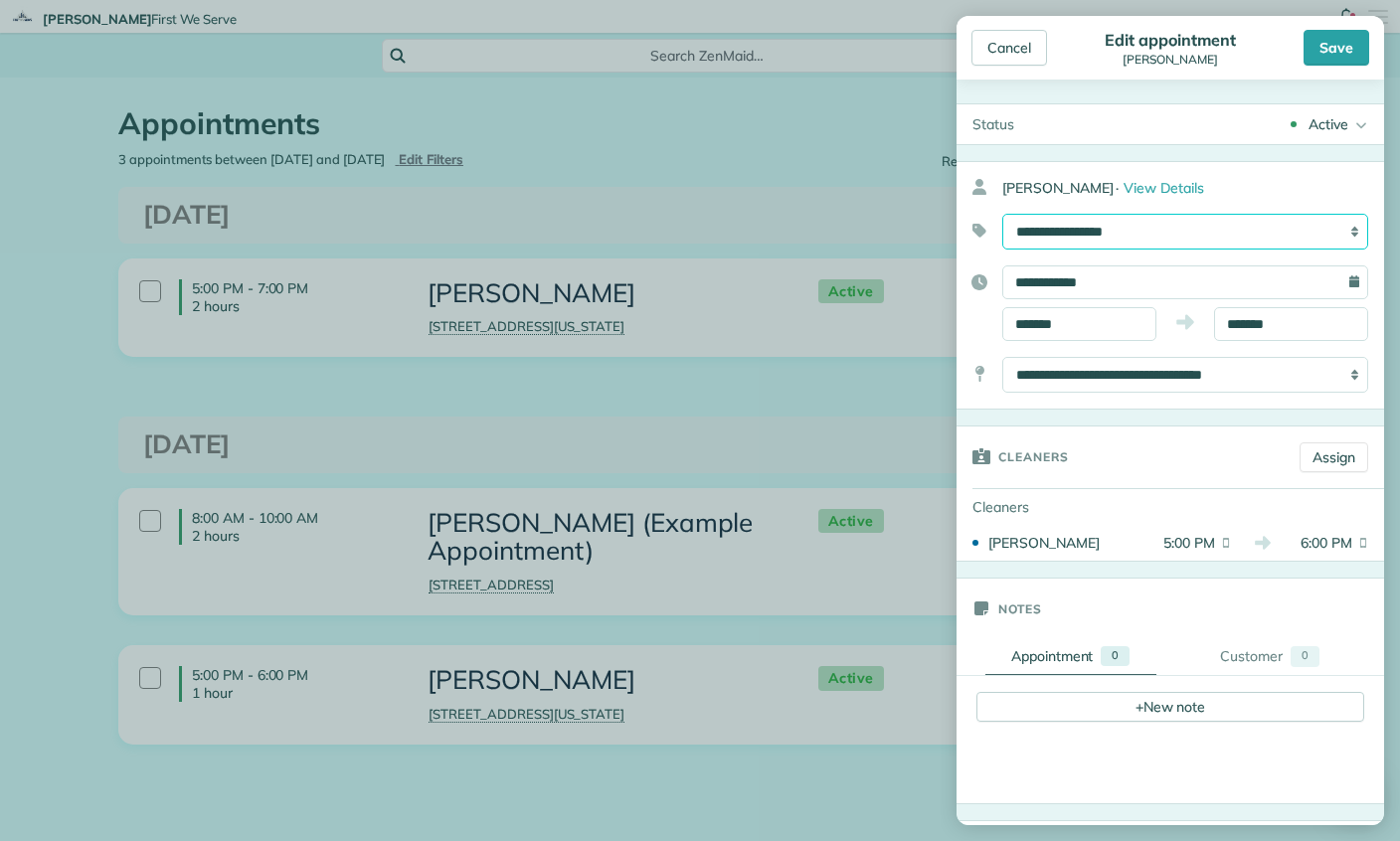 click on "**********" at bounding box center (1185, 232) 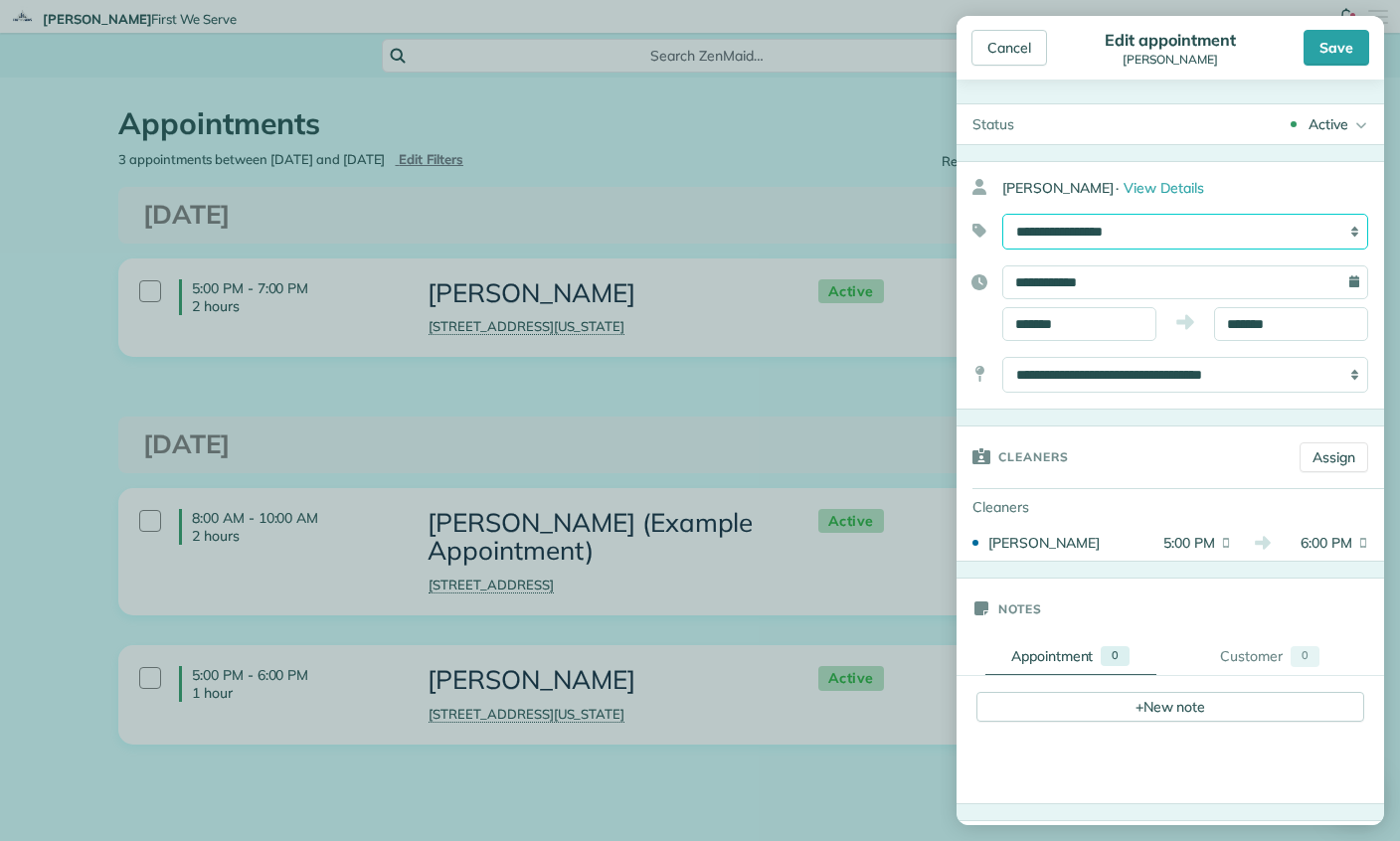select on "******" 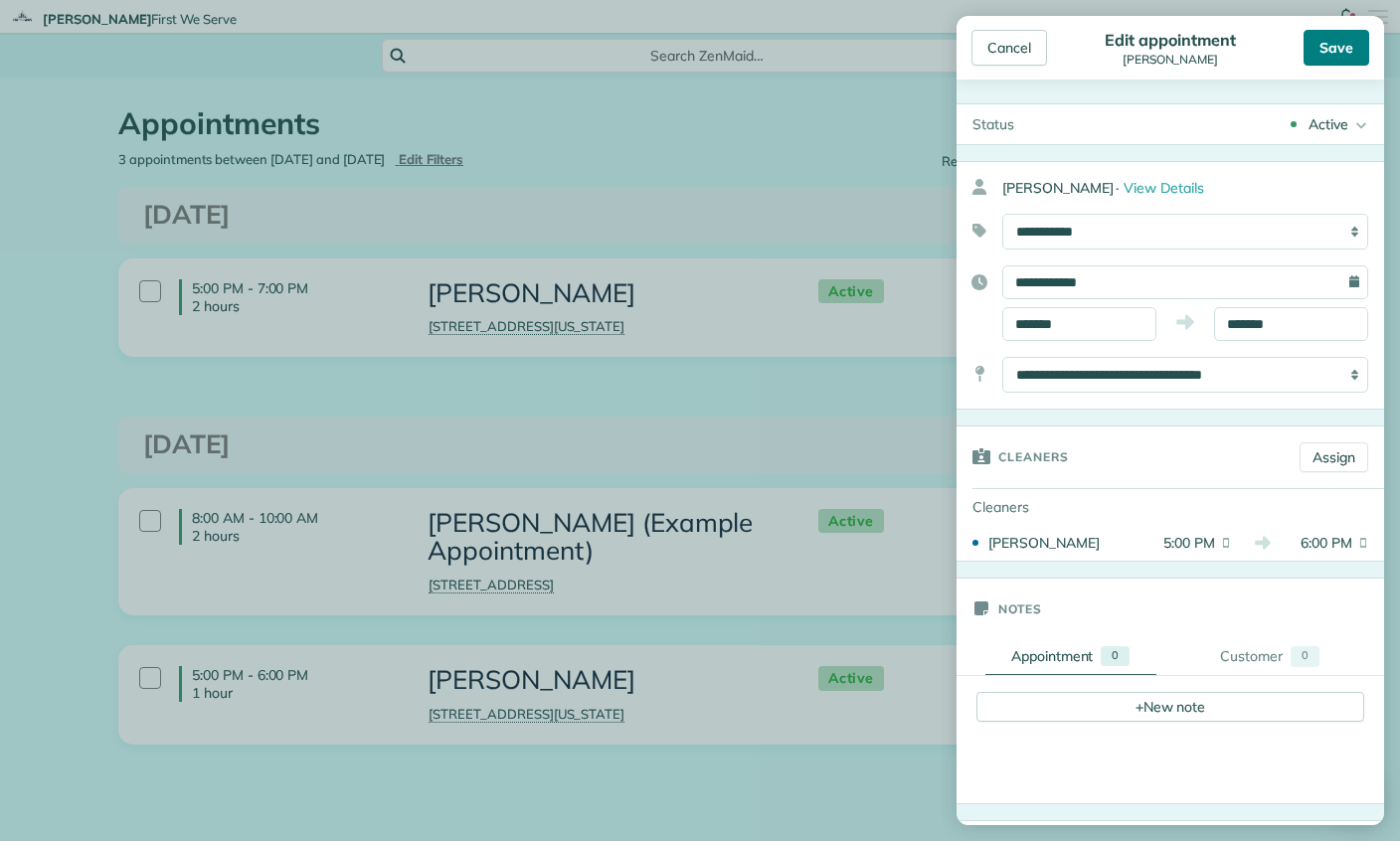 click on "Save" at bounding box center (1336, 48) 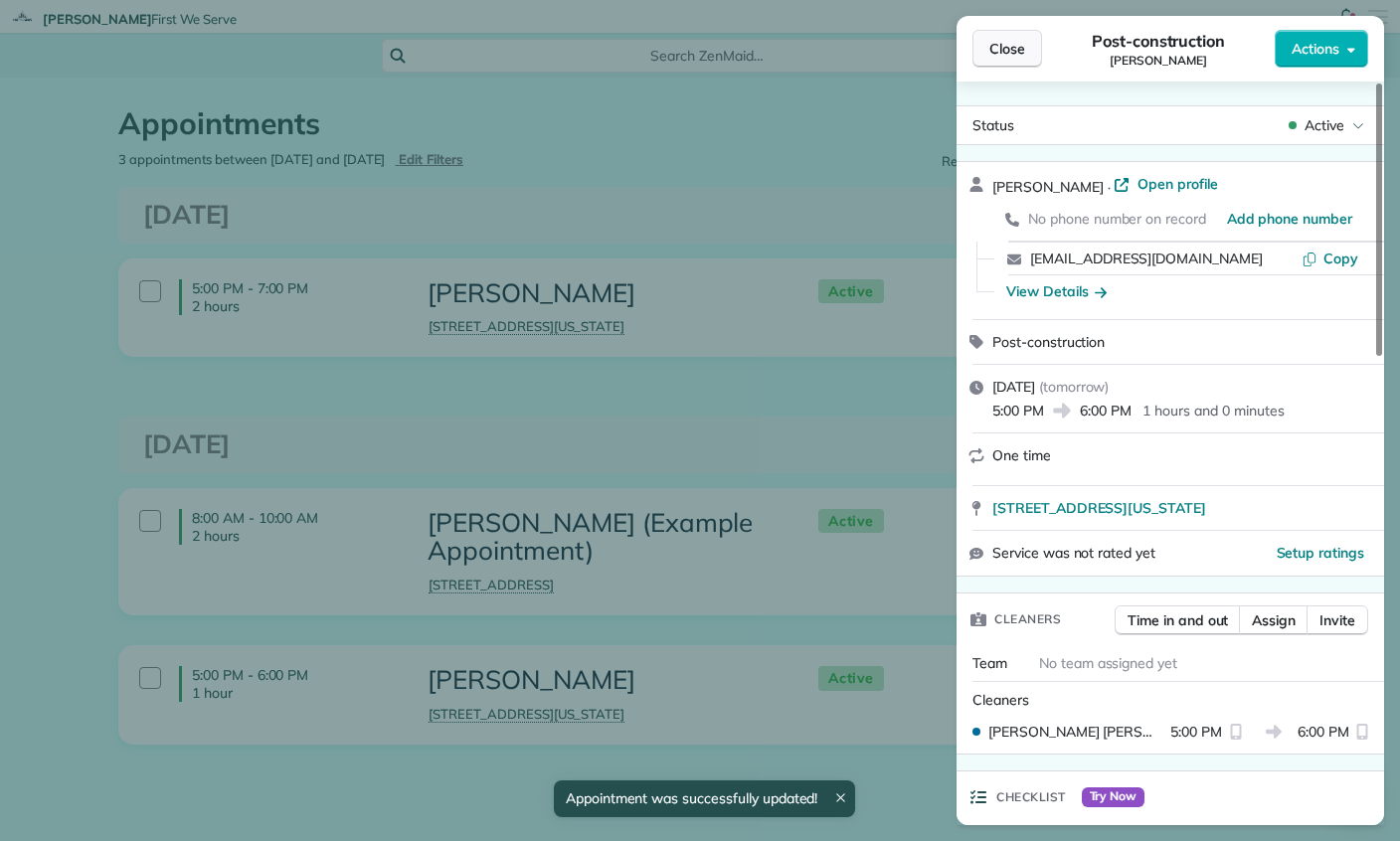 click on "Close" at bounding box center [1007, 49] 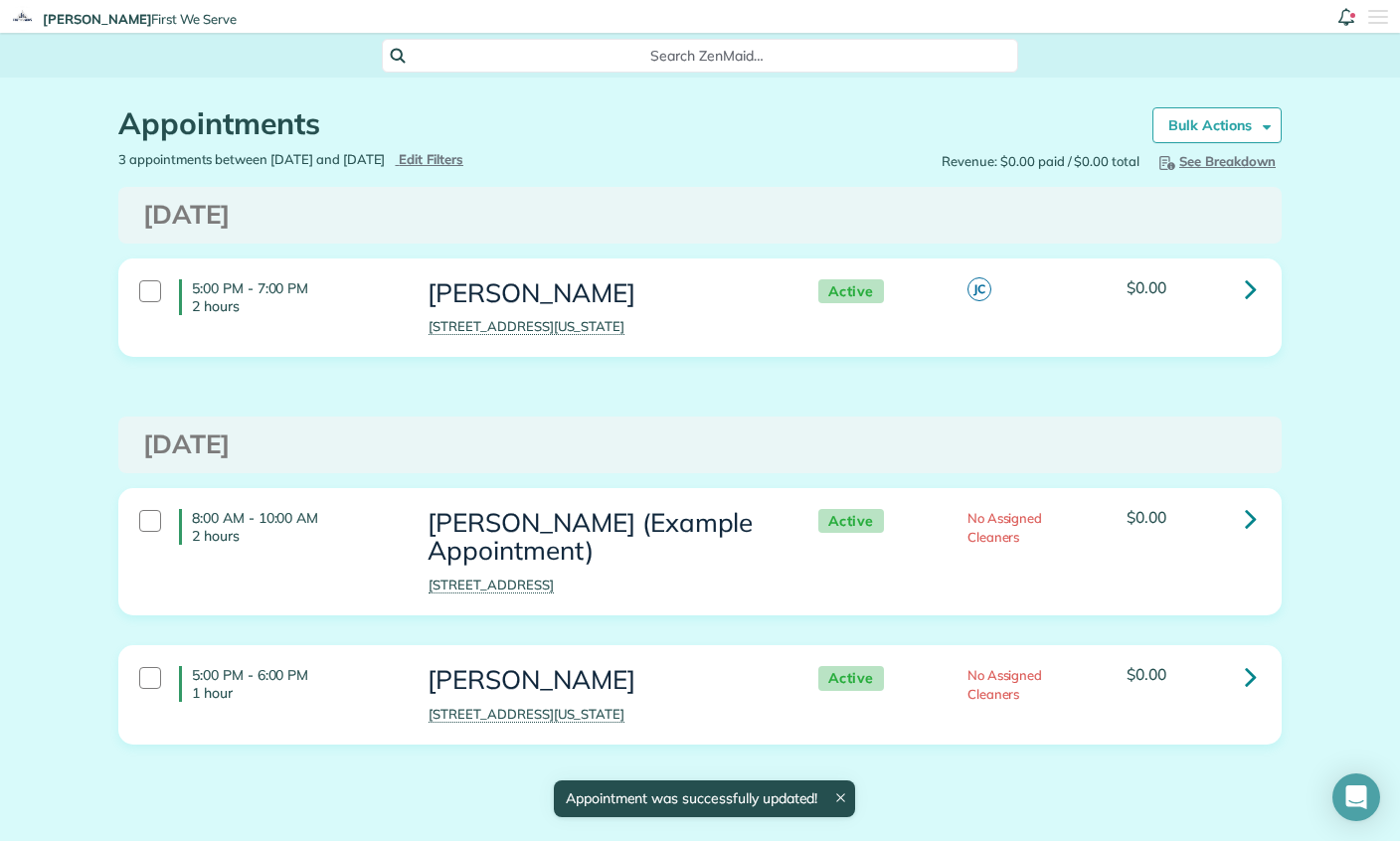 click on "5:00 PM -  6:00 PM
1 hour
[PERSON_NAME]
[STREET_ADDRESS][US_STATE]
Active
No Assigned Cleaners
$0.00" at bounding box center (700, 695) 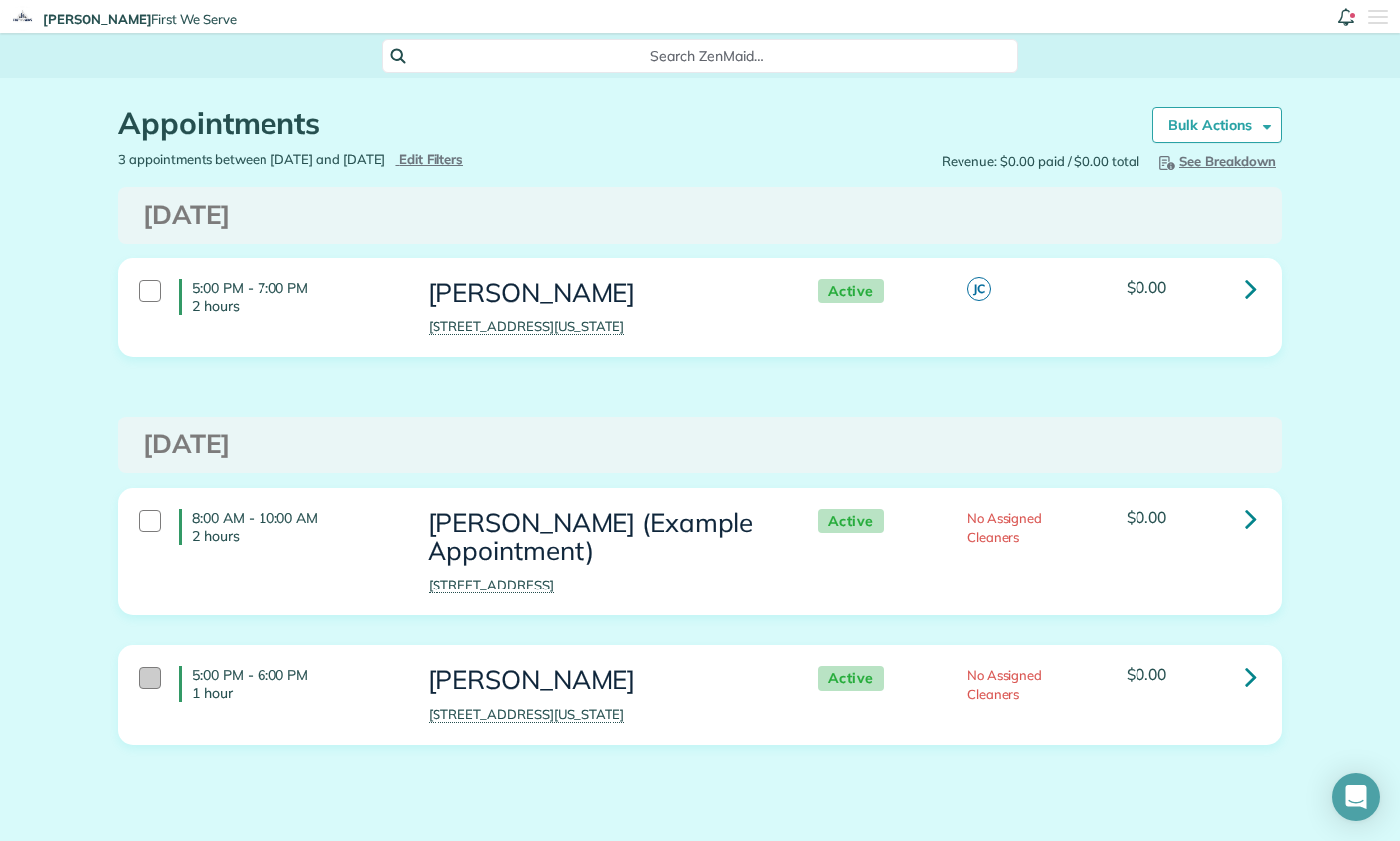 click at bounding box center [150, 678] 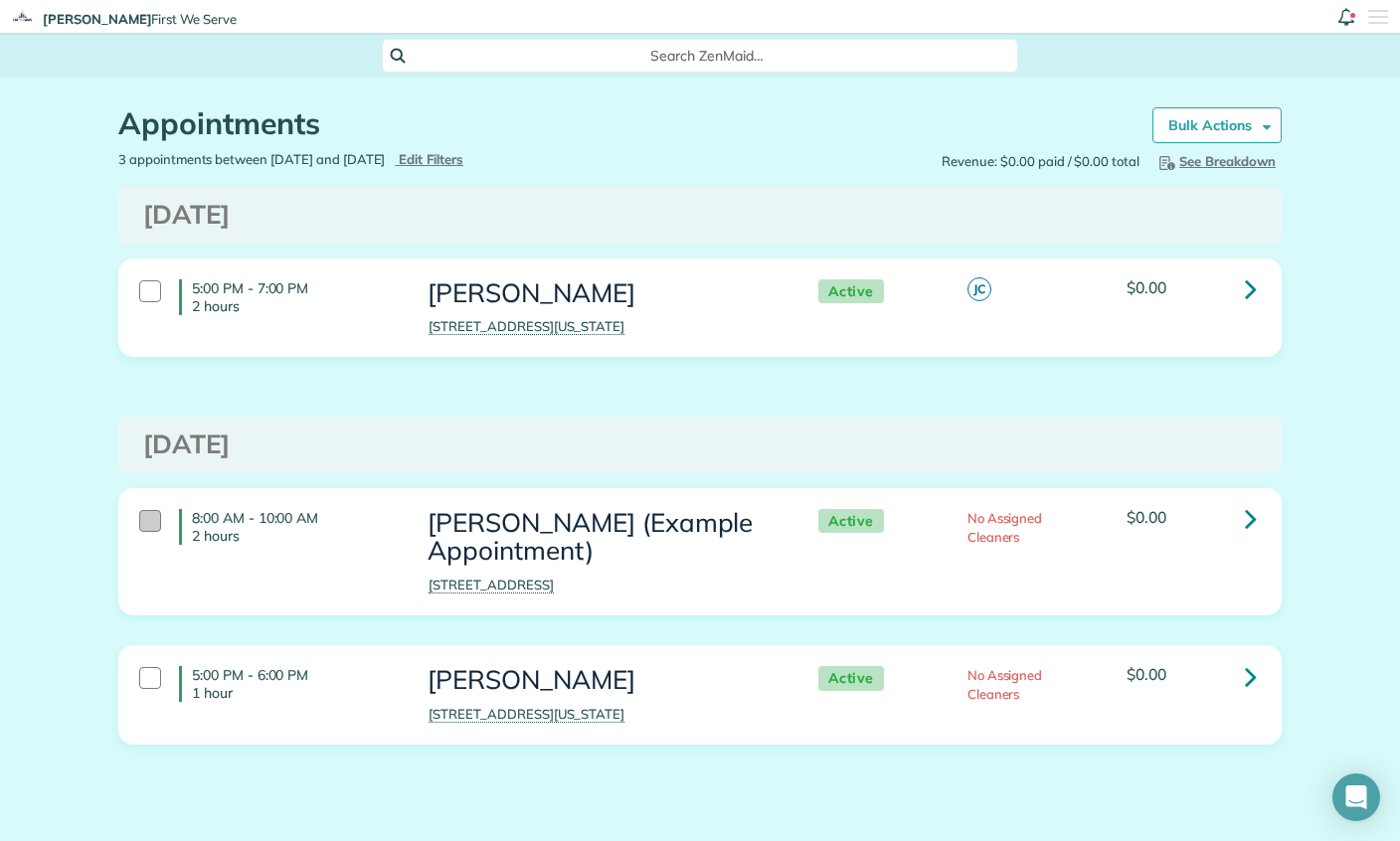 click at bounding box center (150, 521) 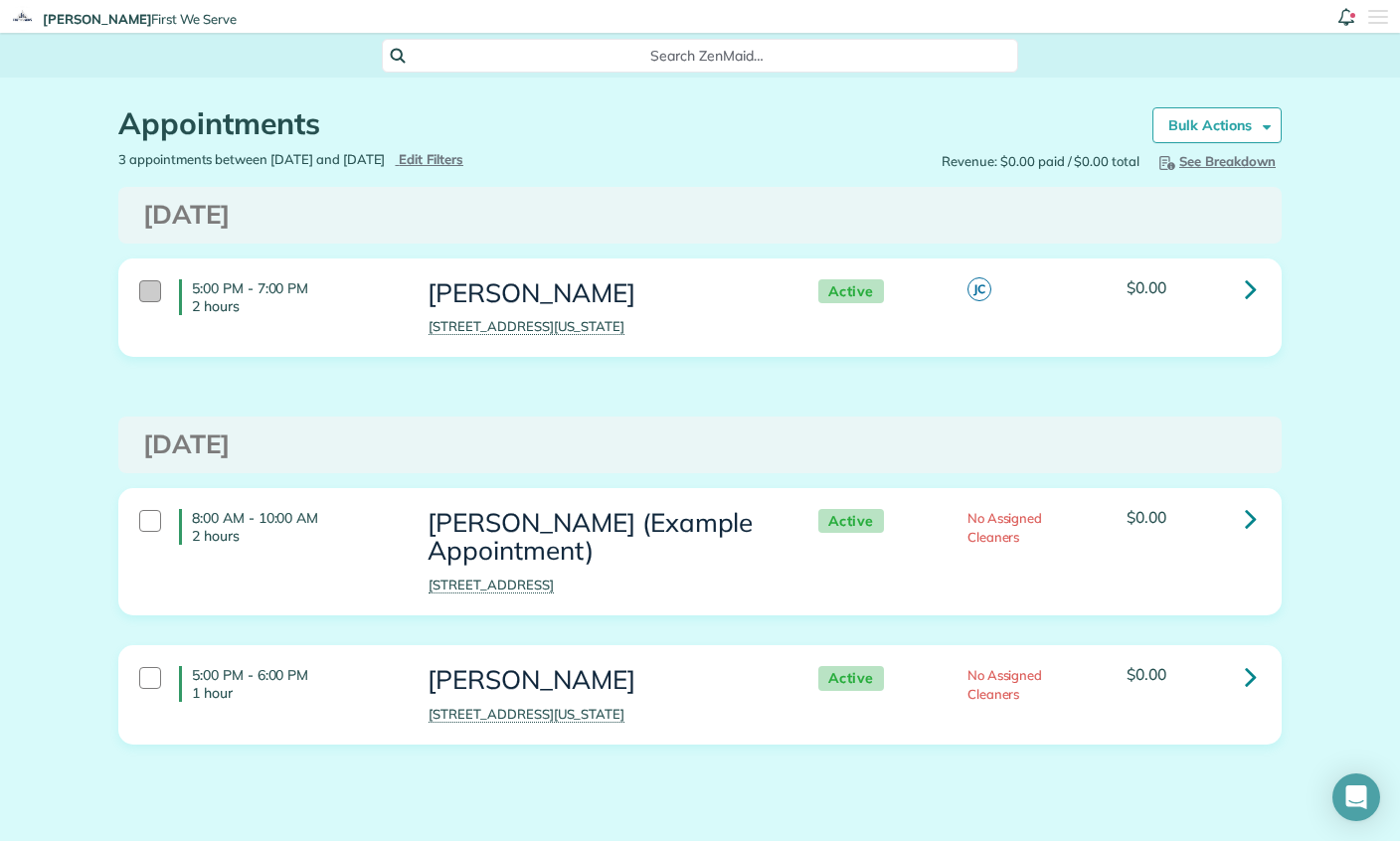 click at bounding box center (150, 291) 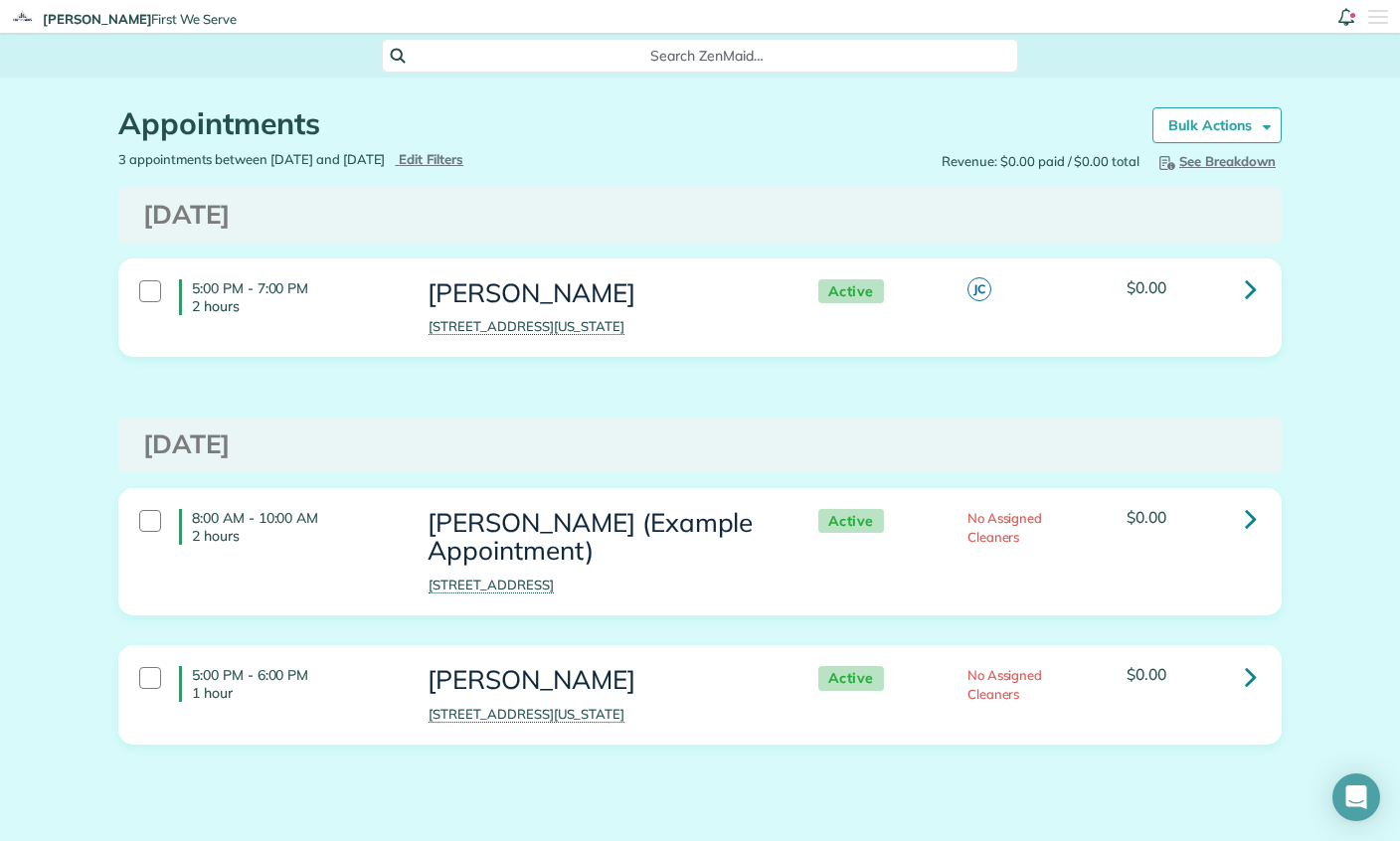click on "Active
No Assigned Cleaners
$0.00" at bounding box center (1032, 680) 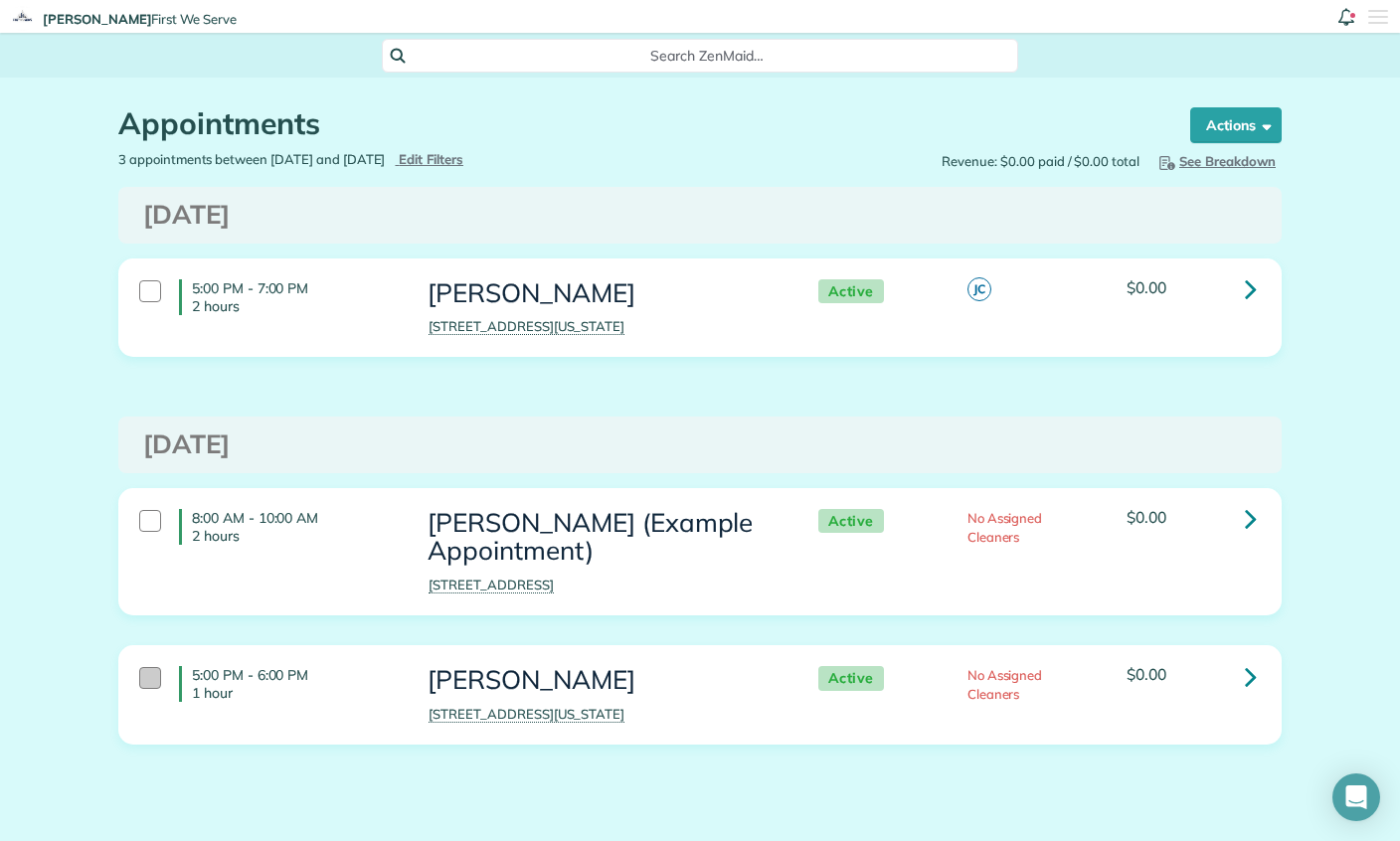 click at bounding box center (150, 678) 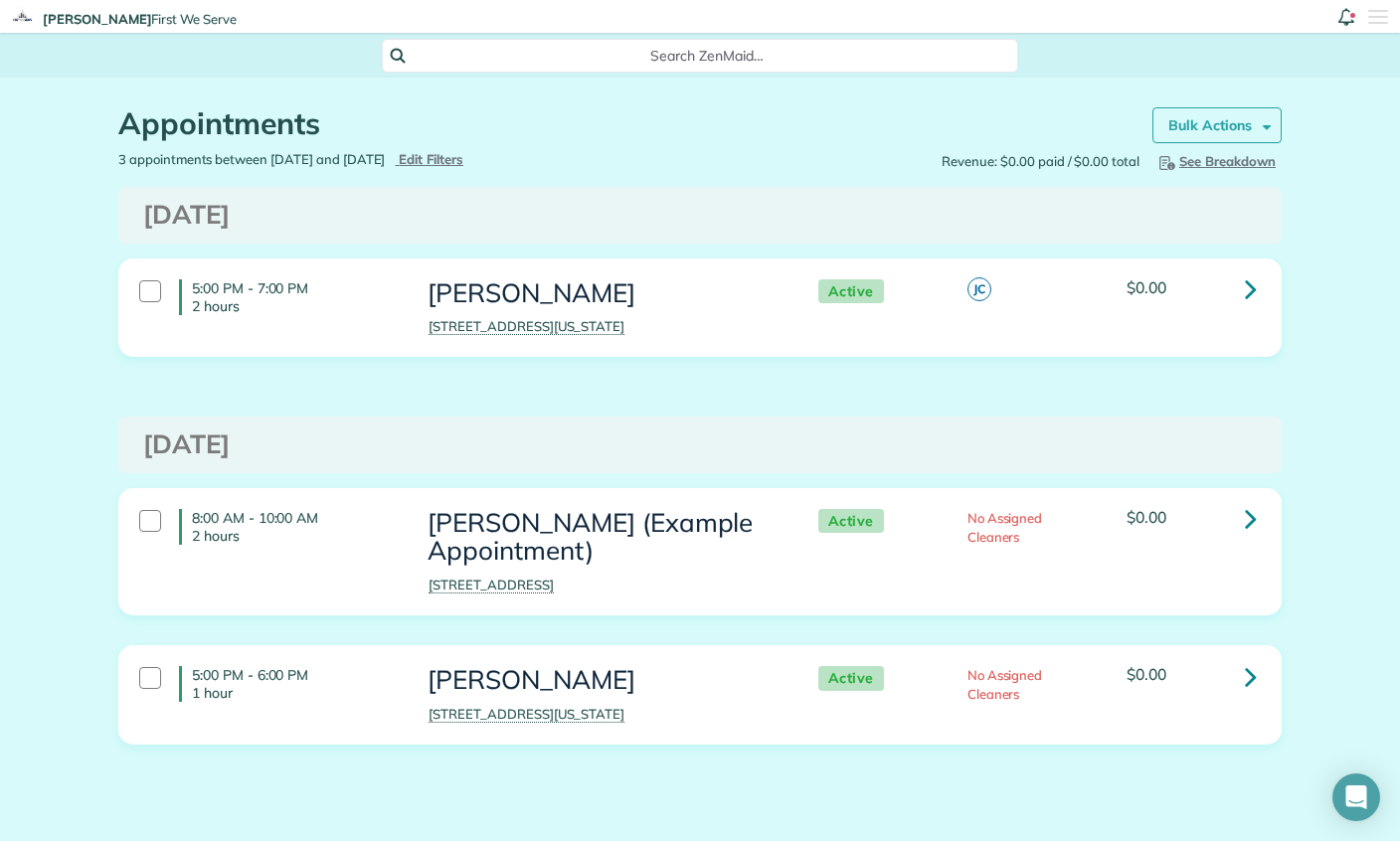 click on "Bulk Actions" at bounding box center (1210, 125) 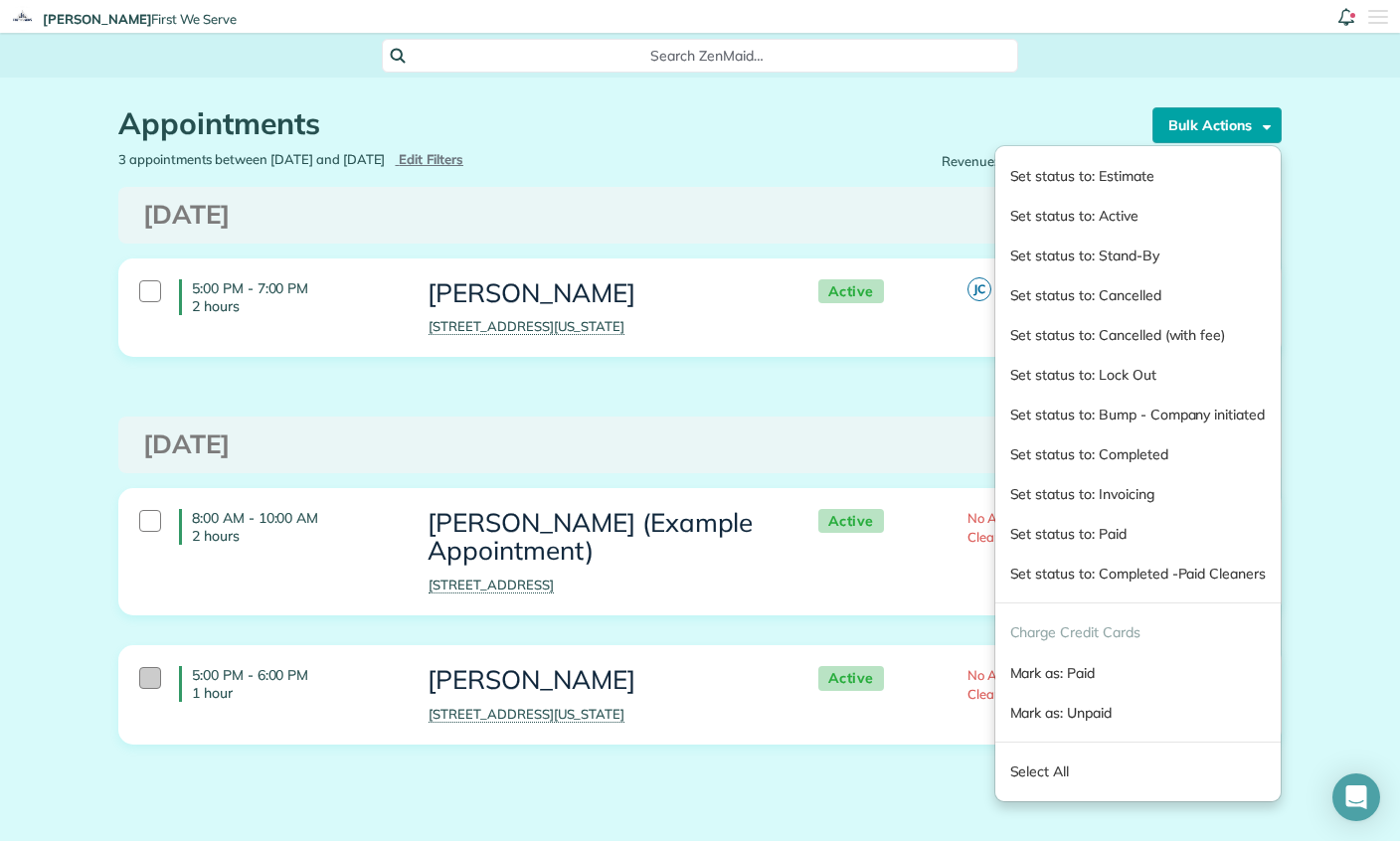 click at bounding box center (150, 678) 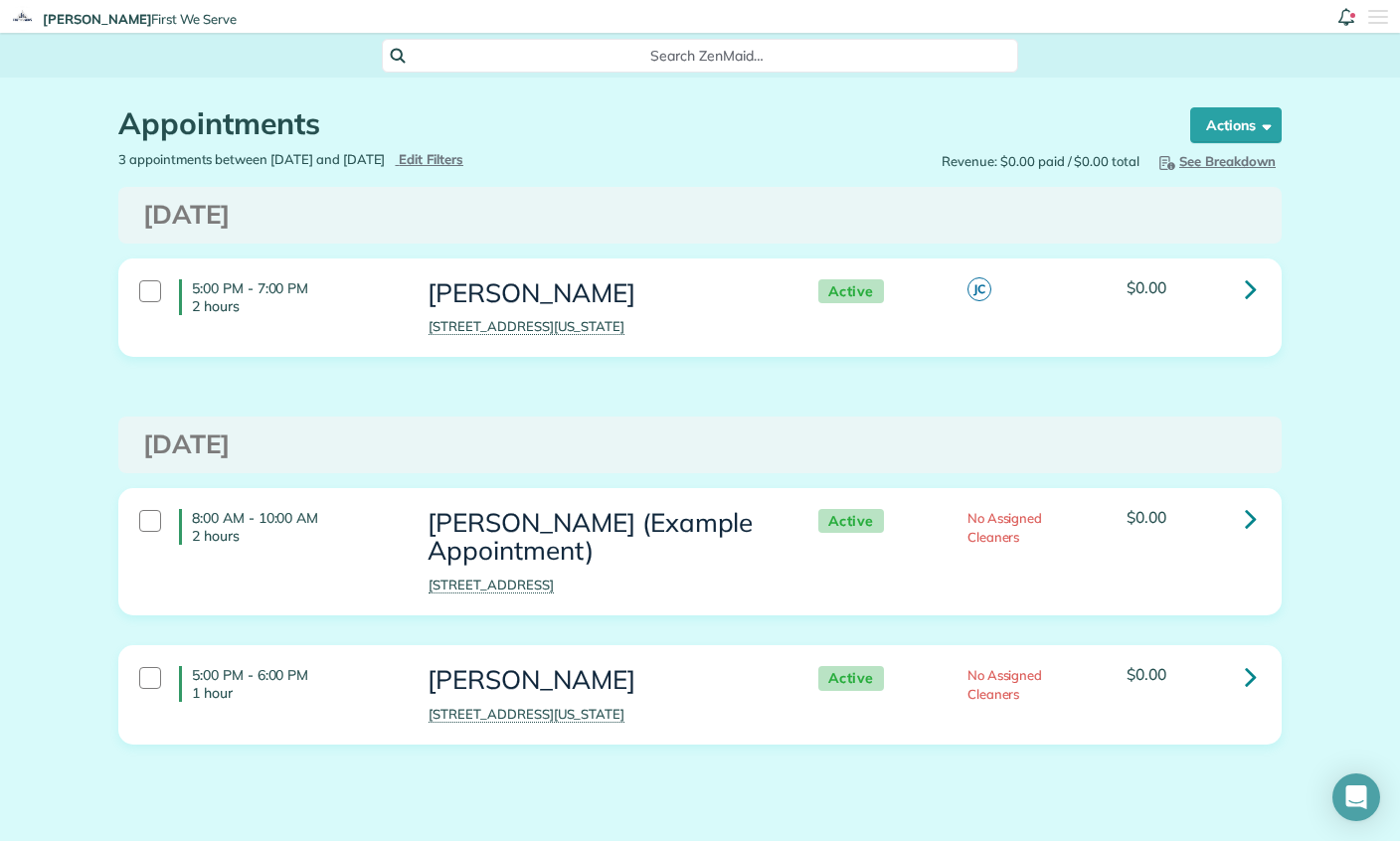 click on "Active
No Assigned Cleaners
$0.00" at bounding box center (1032, 680) 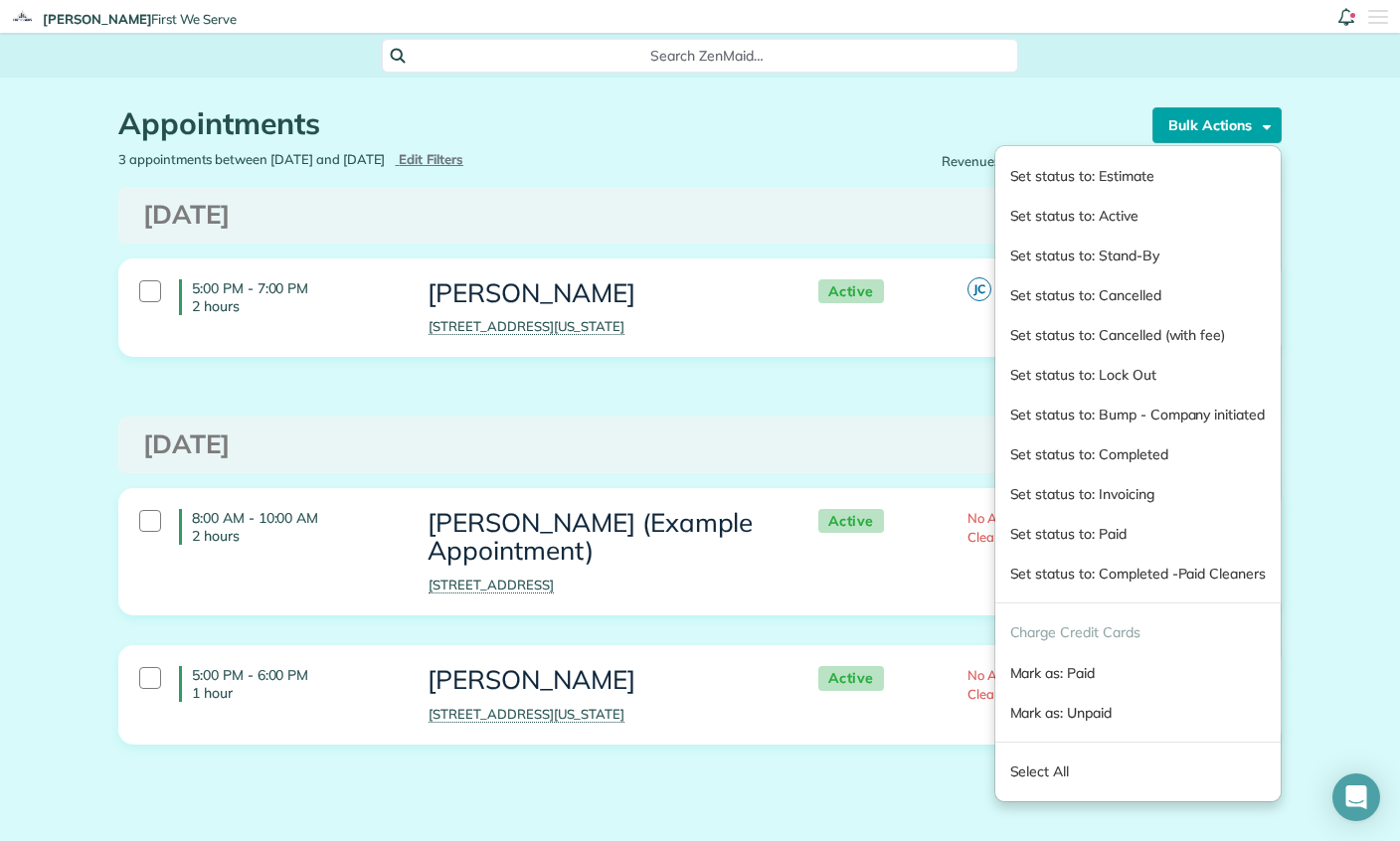 click on "Appointments
the List View [2 min]
Schedule Changes
Actions
Create Appointment
Create Task
Clock In/Out
Send Work Orders
Print Route Sheets
[DATE] Emails/Texts
Export data..
Bulk Actions
Set status to: Estimate
Set status to: Active
Select All" at bounding box center [700, 485] 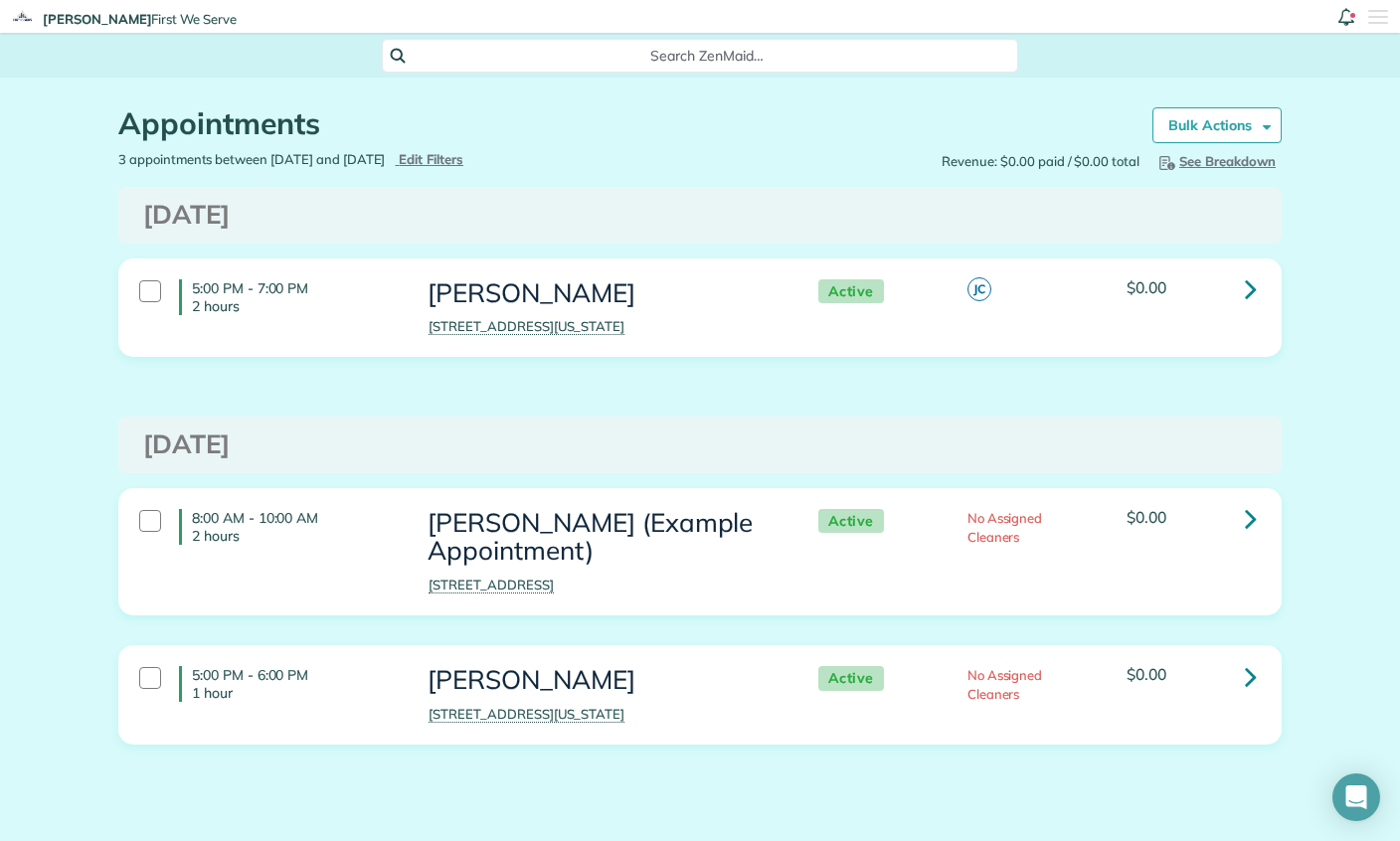 click on "[STREET_ADDRESS][US_STATE]" at bounding box center (602, 714) 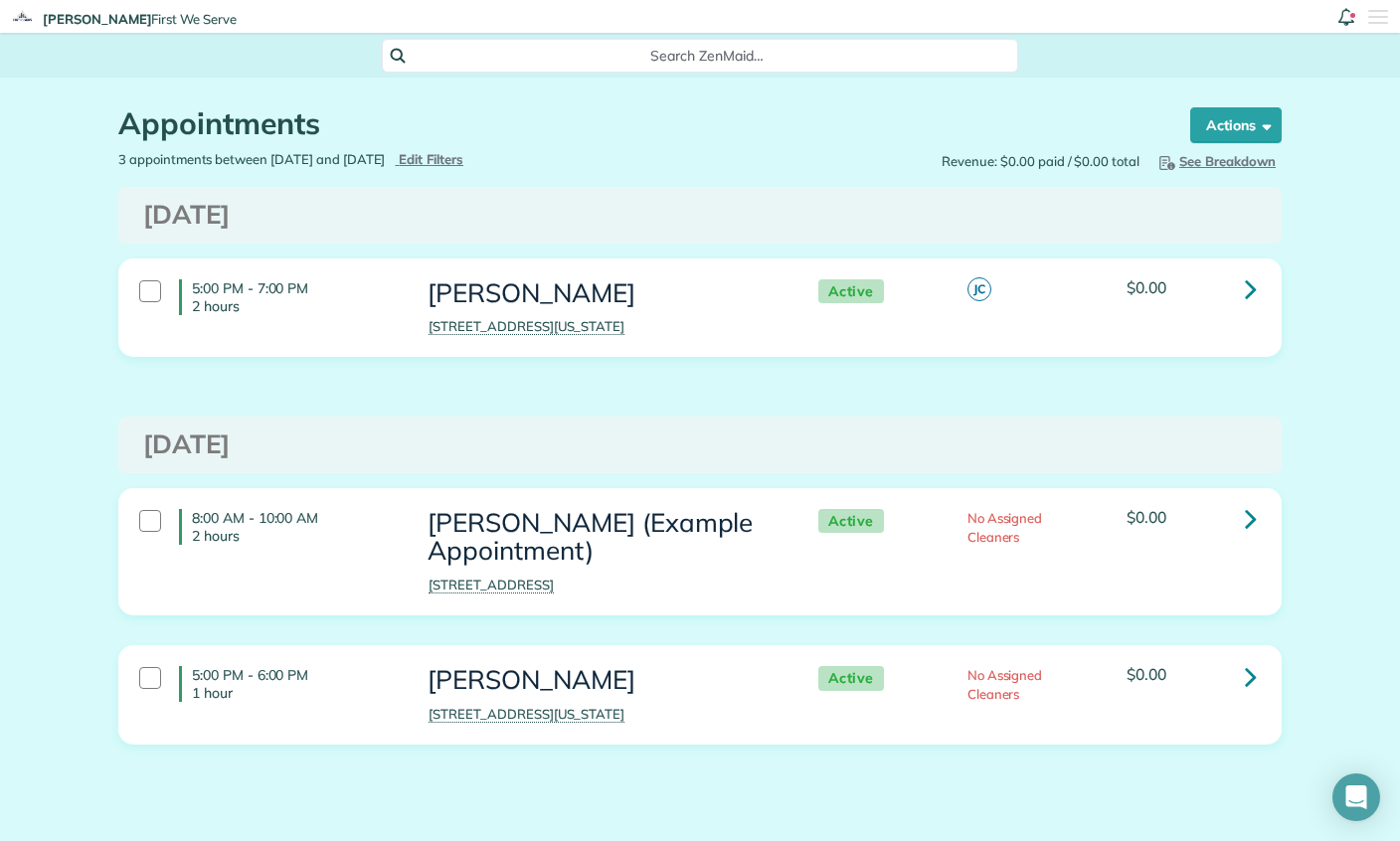 scroll, scrollTop: 80, scrollLeft: 0, axis: vertical 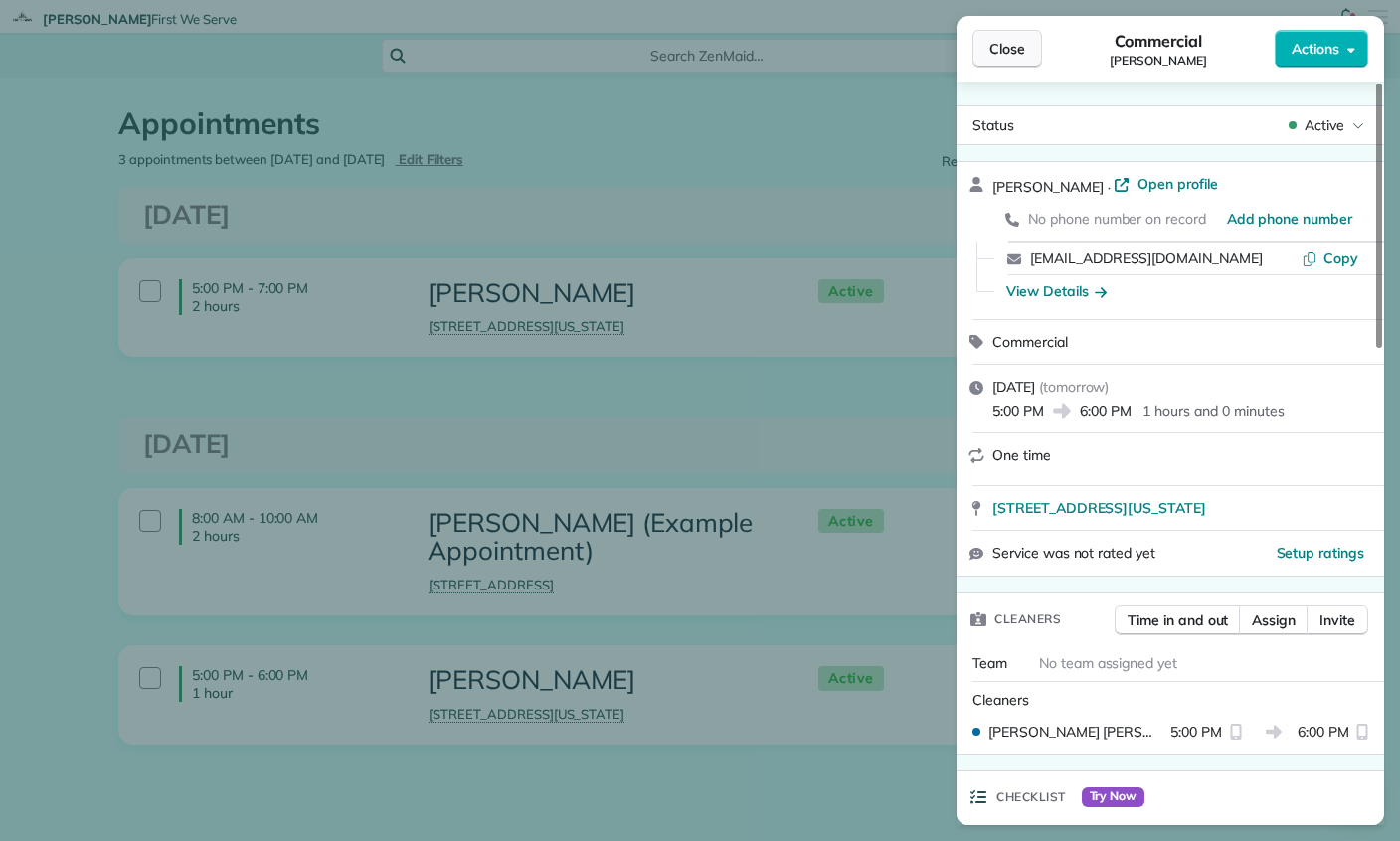 click on "Close" at bounding box center [1007, 49] 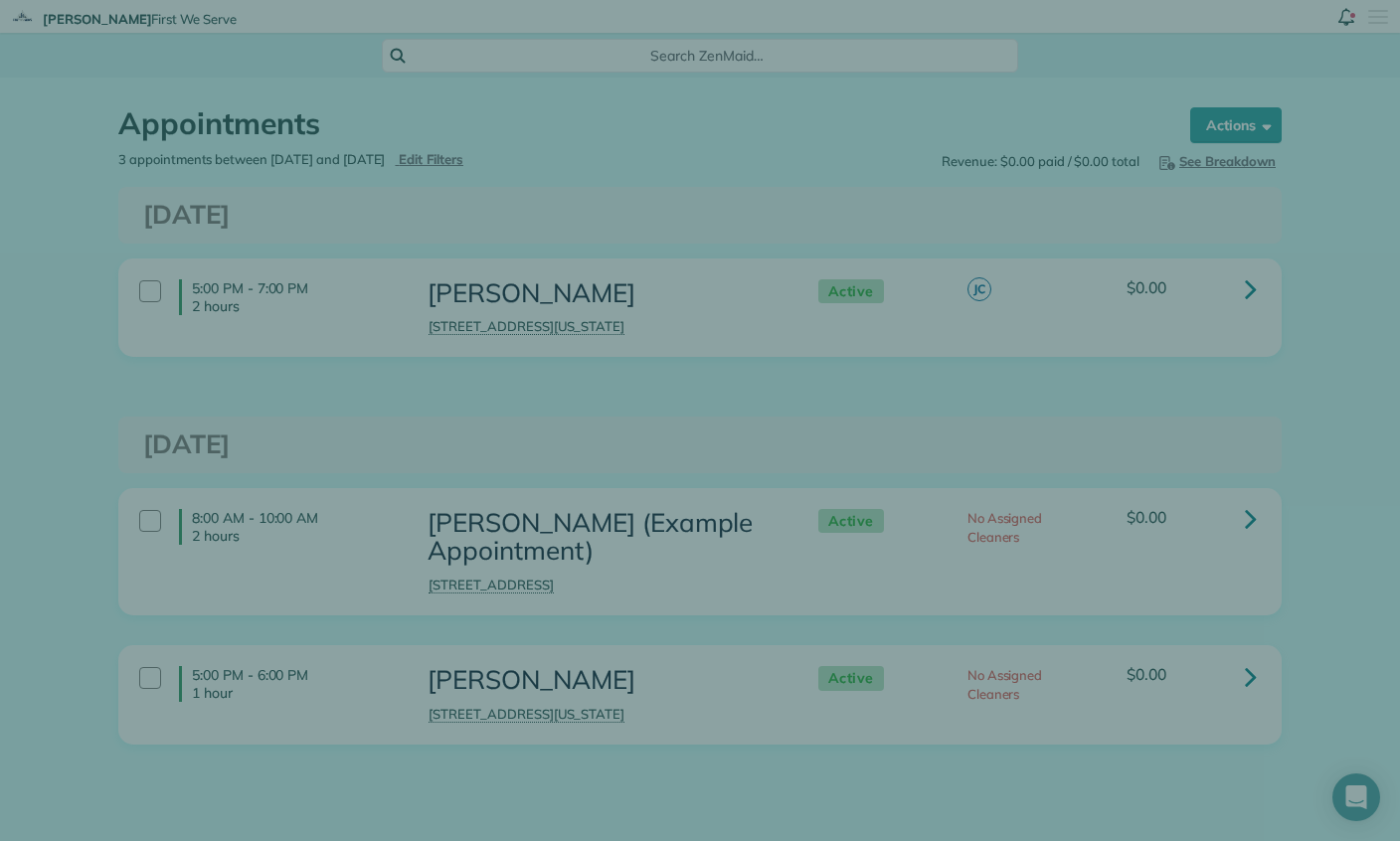 scroll, scrollTop: 0, scrollLeft: 0, axis: both 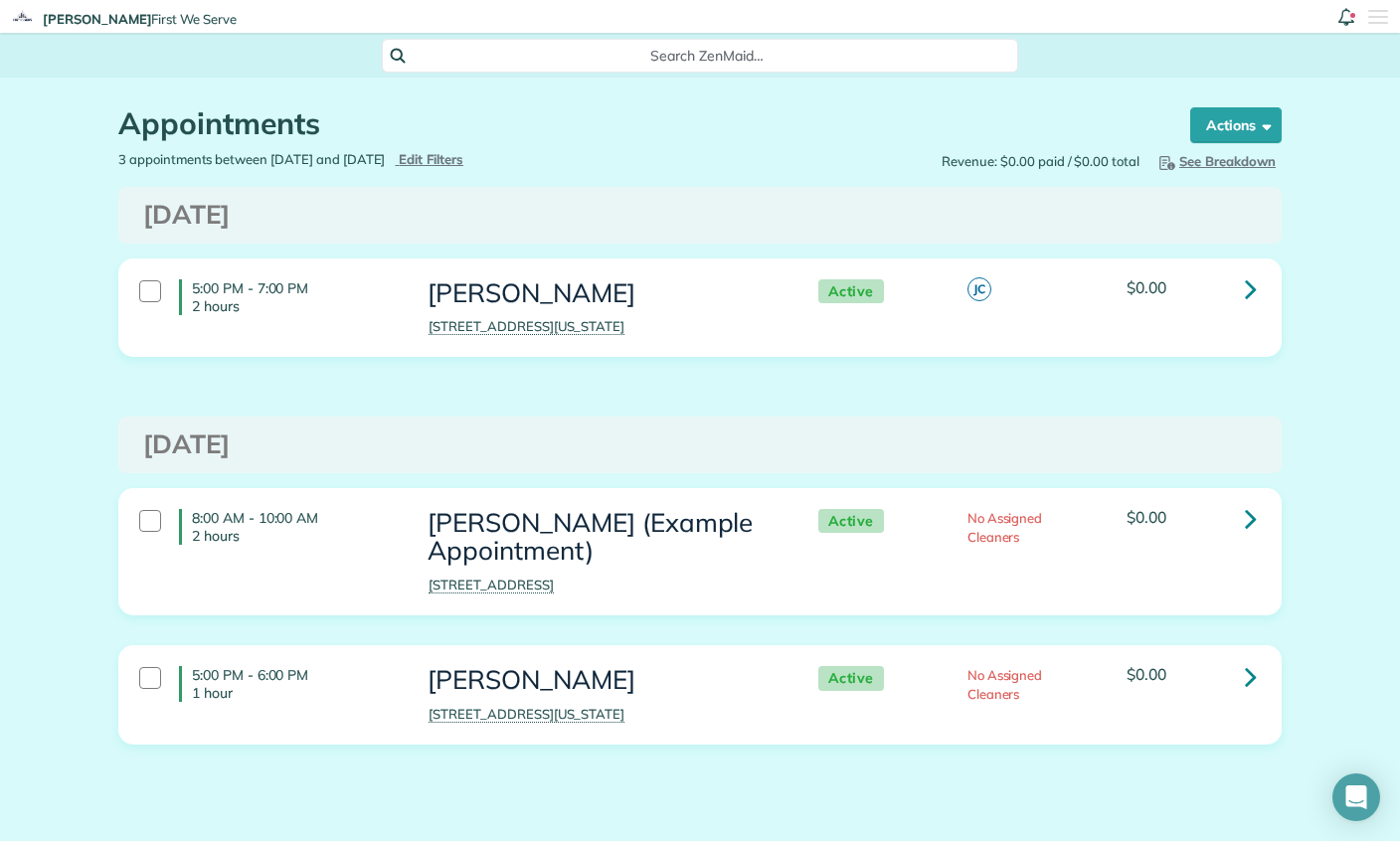 click on "5:00 PM -  6:00 PM
1 hour" at bounding box center [267, 684] 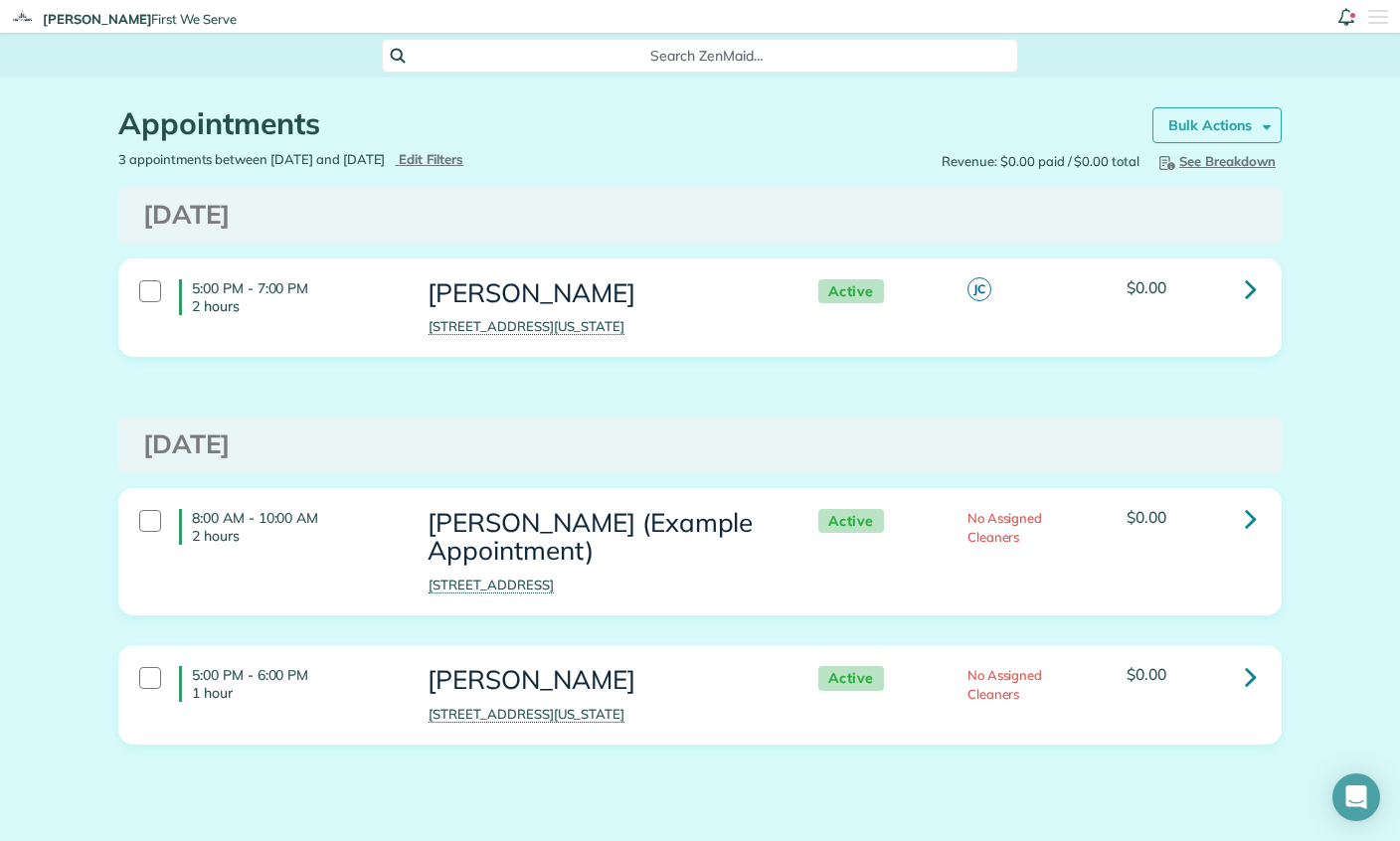 click on "Bulk Actions" at bounding box center (1217, 125) 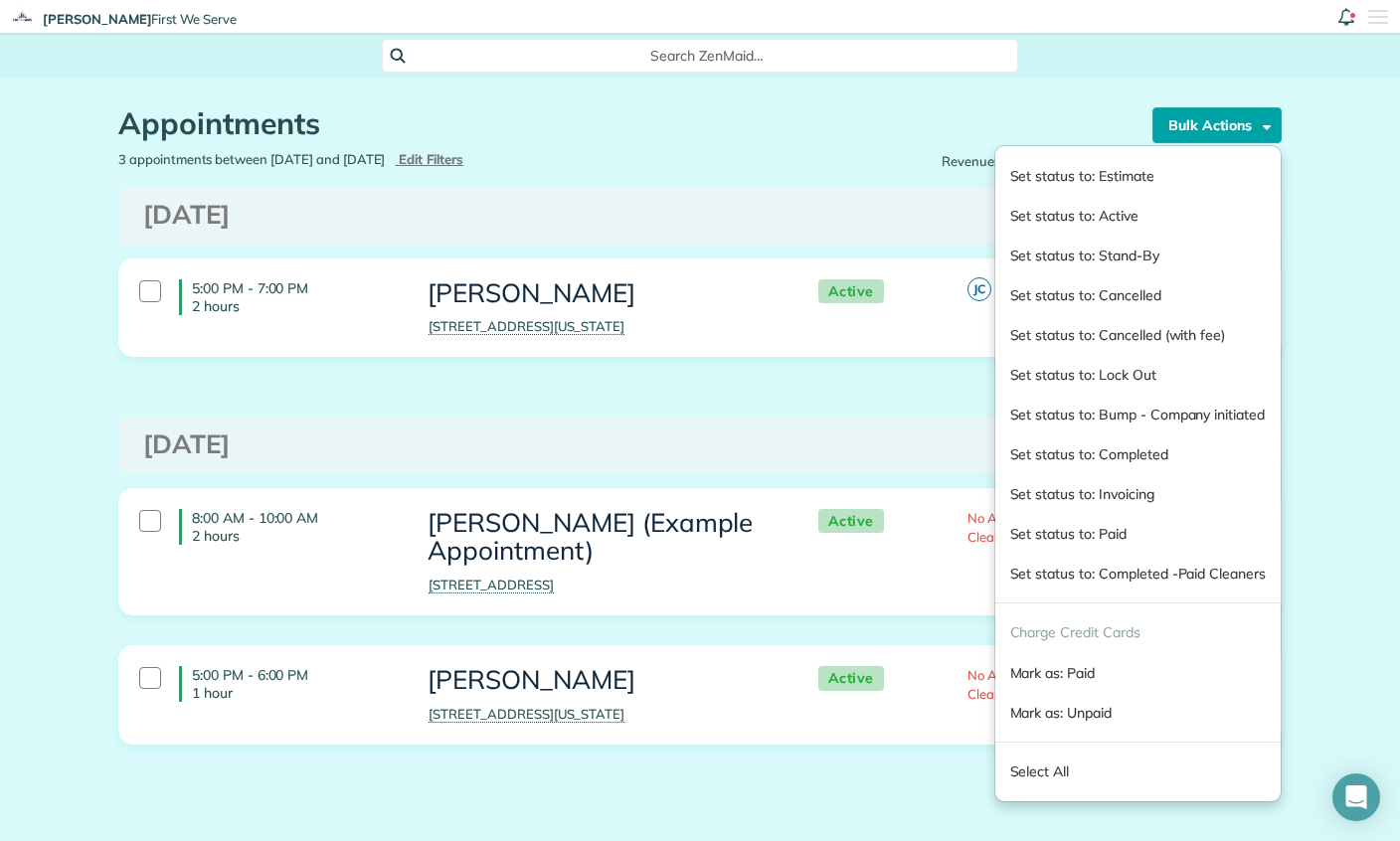 click on "Appointments
the List View [2 min]
Schedule Changes
Actions
Create Appointment
Create Task
Clock In/Out
Send Work Orders
Print Route Sheets
[DATE] Emails/Texts
Export data..
Bulk Actions
Set status to: Estimate
Set status to: Active" at bounding box center [700, 485] 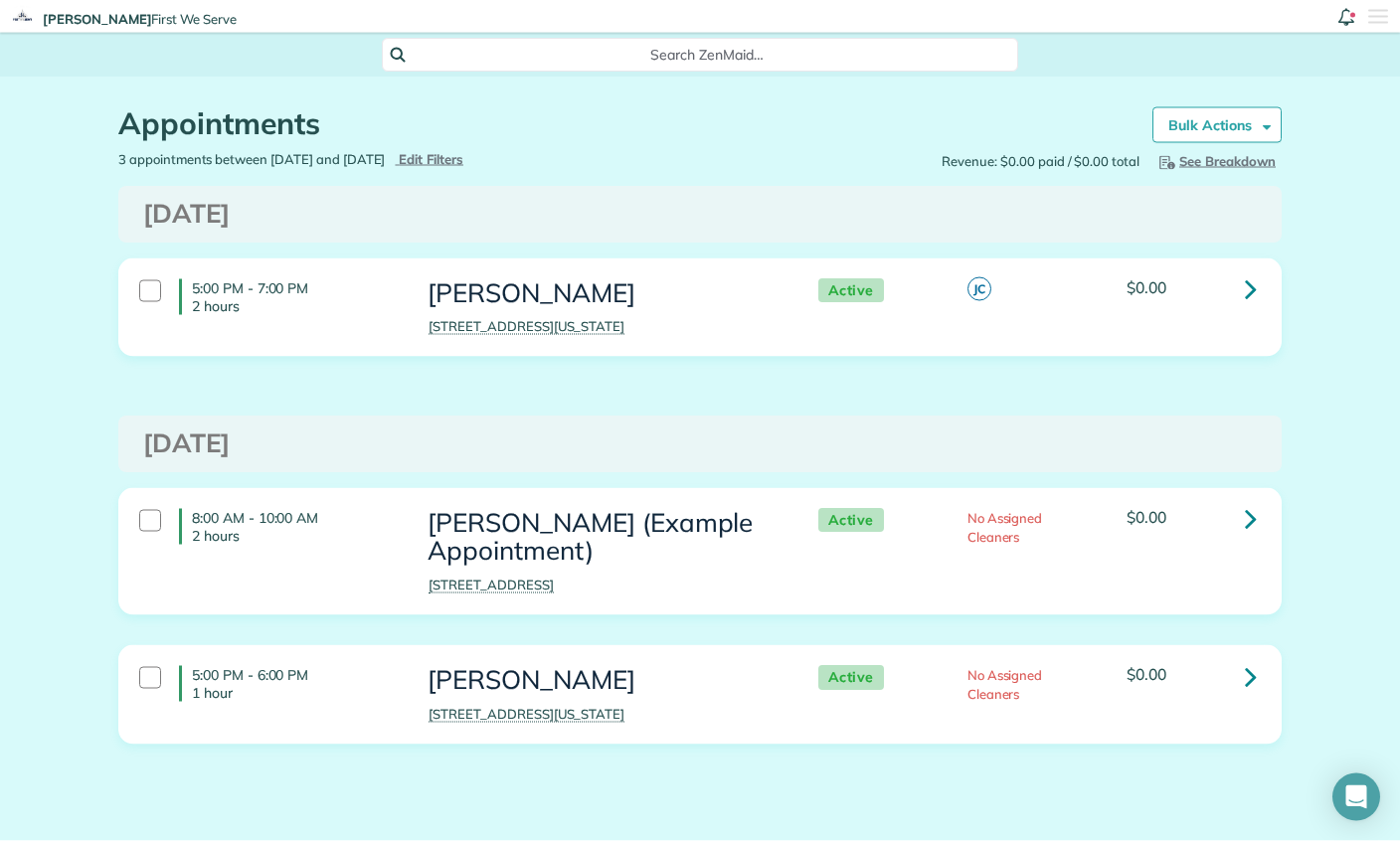 scroll, scrollTop: 0, scrollLeft: 0, axis: both 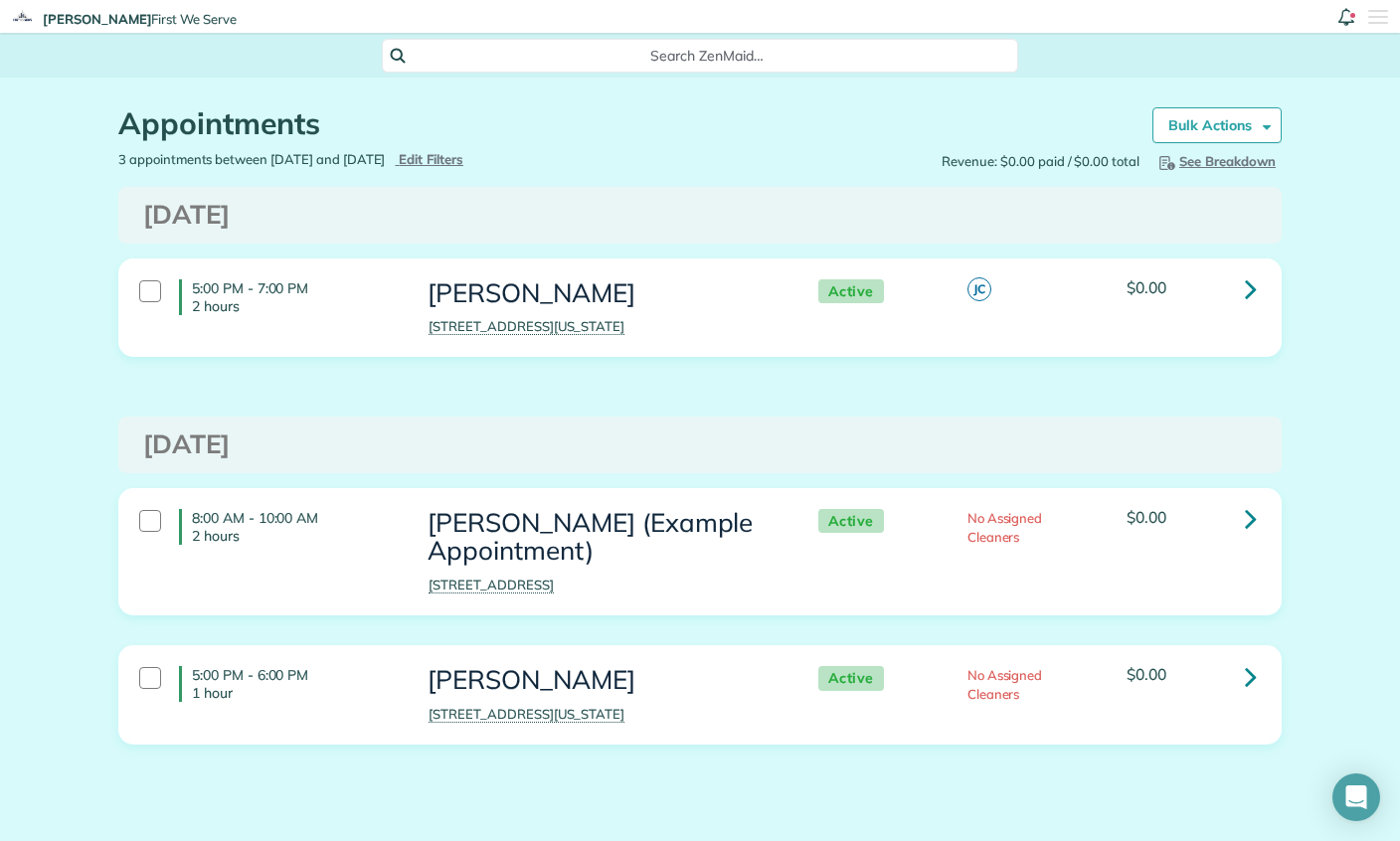 click at bounding box center [1251, 676] 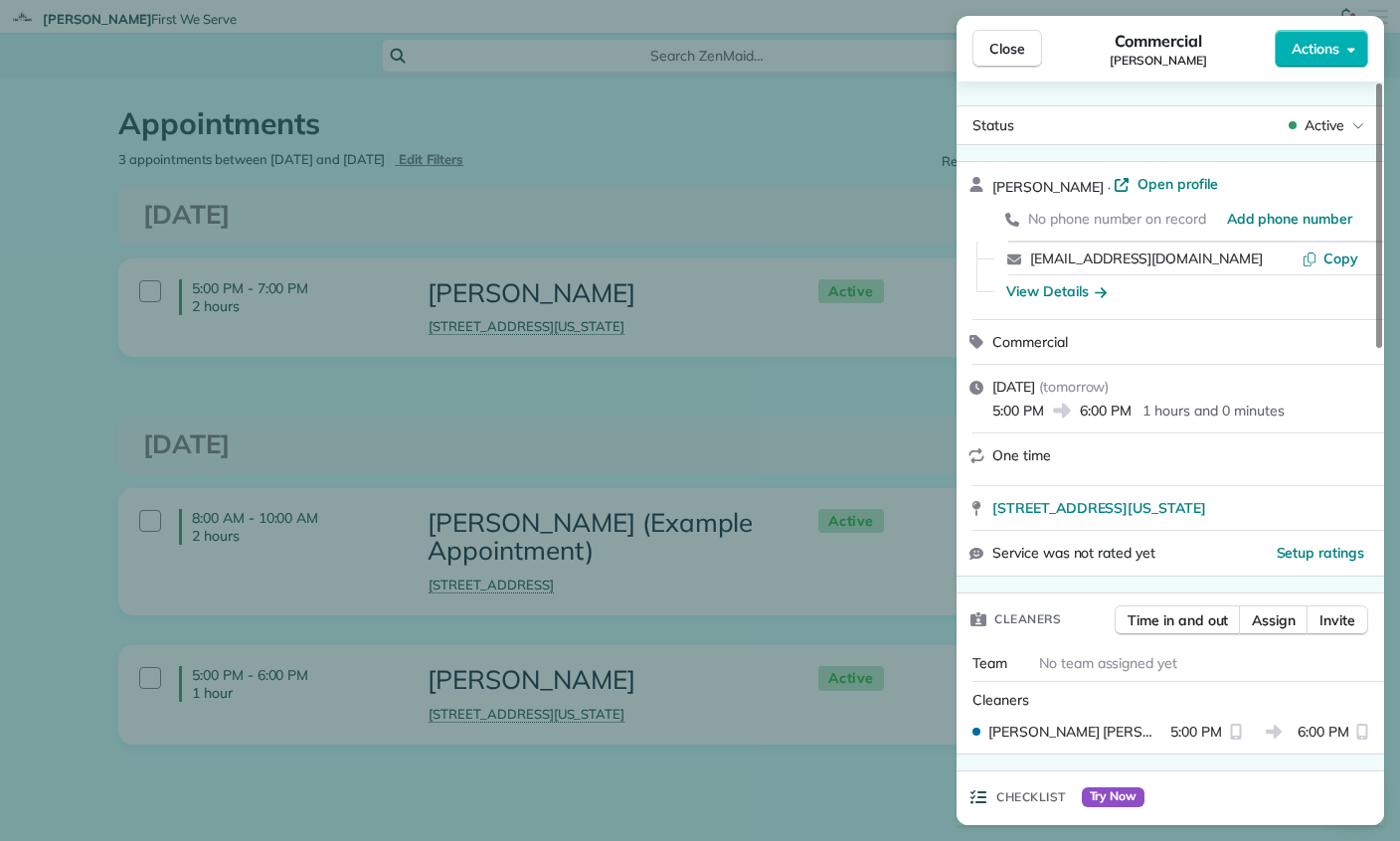 click on "Close Commercial [PERSON_NAME] Actions Status Active [PERSON_NAME] · Open profile No phone number on record Add phone number [EMAIL_ADDRESS][DOMAIN_NAME] Copy View Details Commercial [DATE] ( [DATE] ) 5:00 PM 6:00 PM 1 hours and 0 minutes One time [STREET_ADDRESS][US_STATE] Service was not rated yet Setup ratings Cleaners Time in and out Assign Invite Team No team assigned yet Cleaners [PERSON_NAME] 5:00 PM 6:00 PM Checklist Try Now Commercial cleaning  ⋅  v1 includes 40 items Details Unassign Billing Billing actions Price $130.00 Overcharge $0.00 Discount $0.00 Coupon discount - Primary tax - Secondary tax - Total appointment price $130.00 Tips collected New feature! $0.00 Unpaid Mark as paid Total including tip $130.00 Get paid online in no-time! Send an invoice and reward your cleaners with tips Charge customer credit card Appointment custom fields Reason for Skip - Hidden from cleaners Pay Method - Hidden from cleaners Work items No work items to display Notes Appointment 0 Customer" at bounding box center [700, 420] 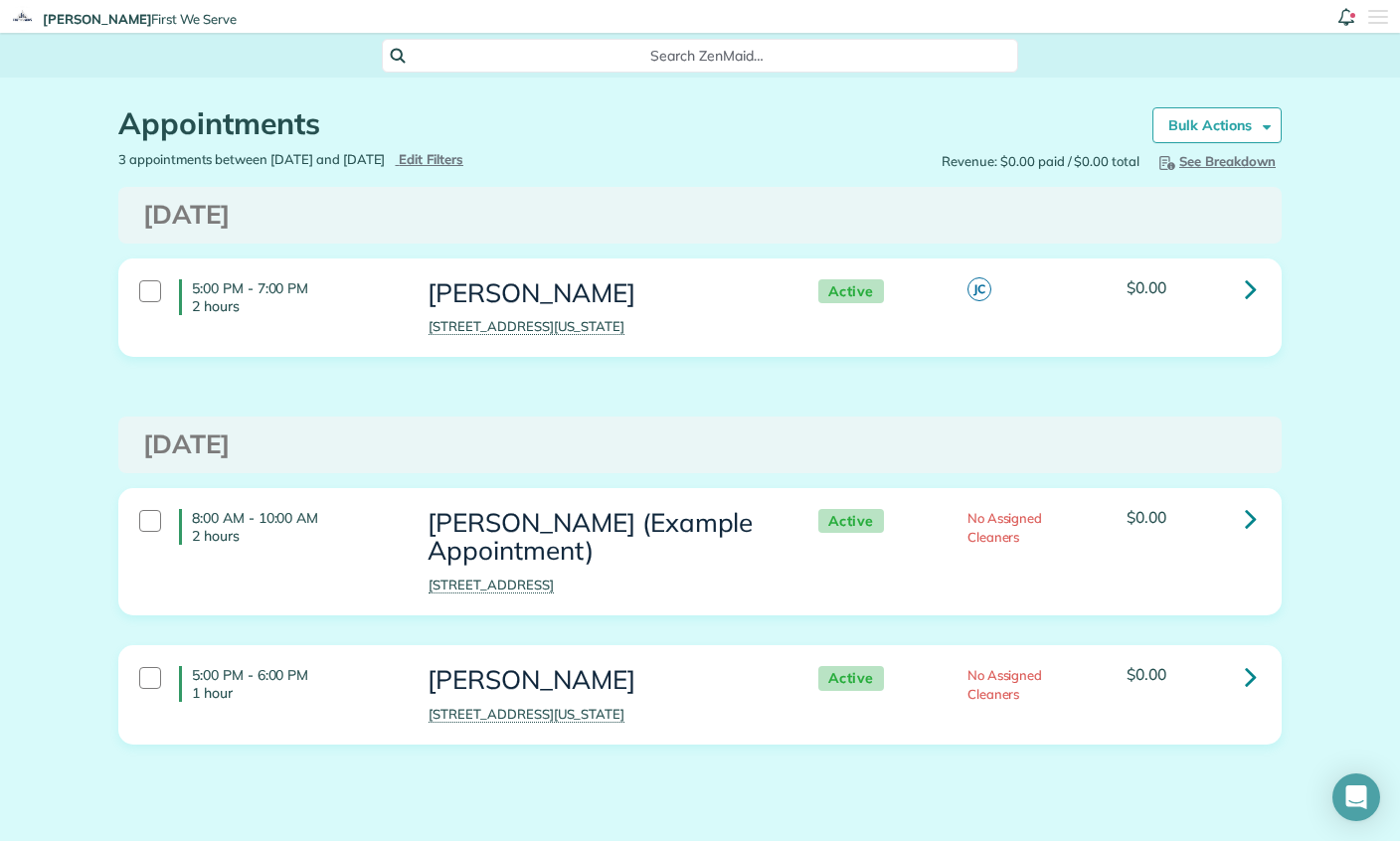 click at bounding box center [1251, 289] 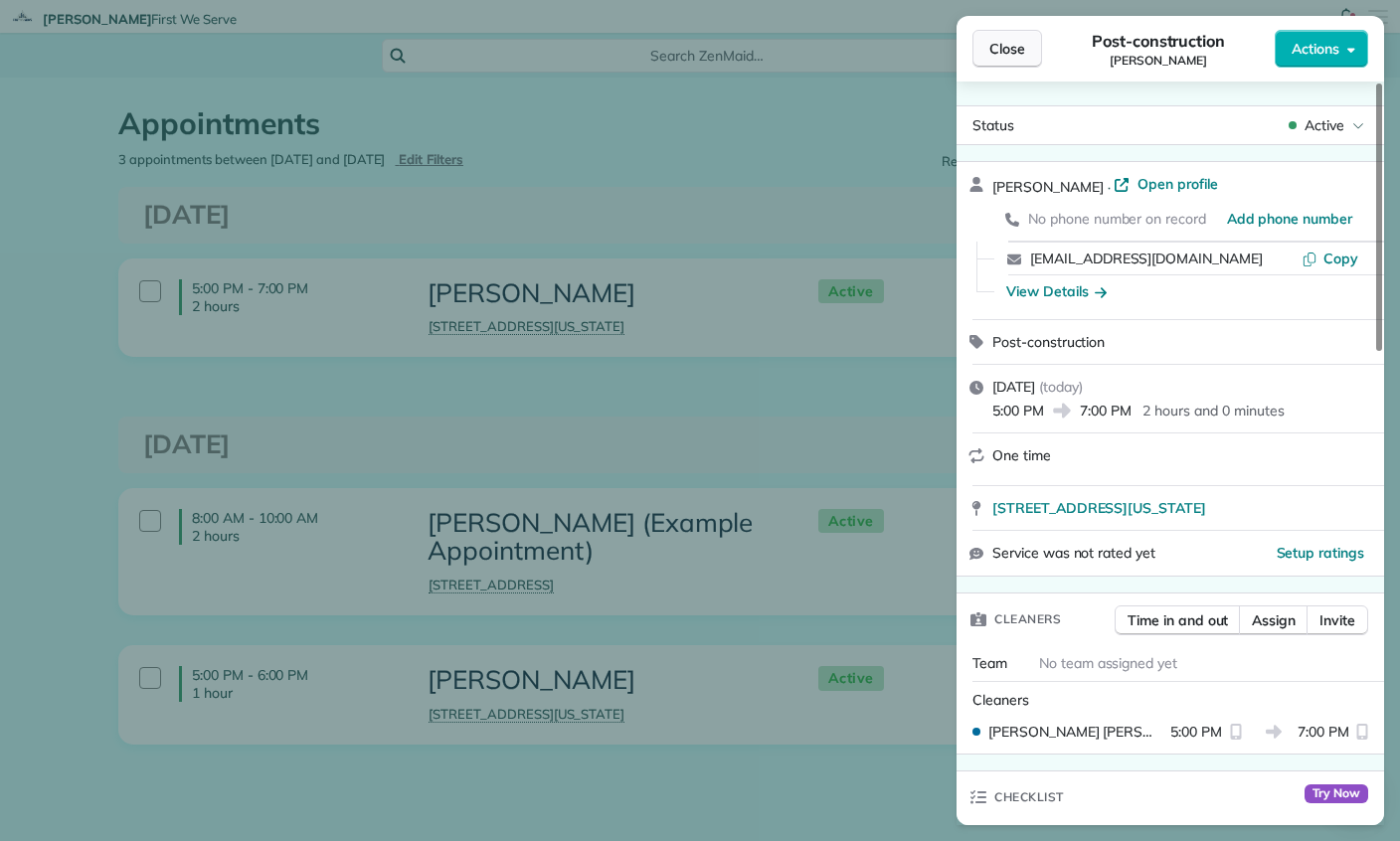 click on "Close" at bounding box center [1007, 49] 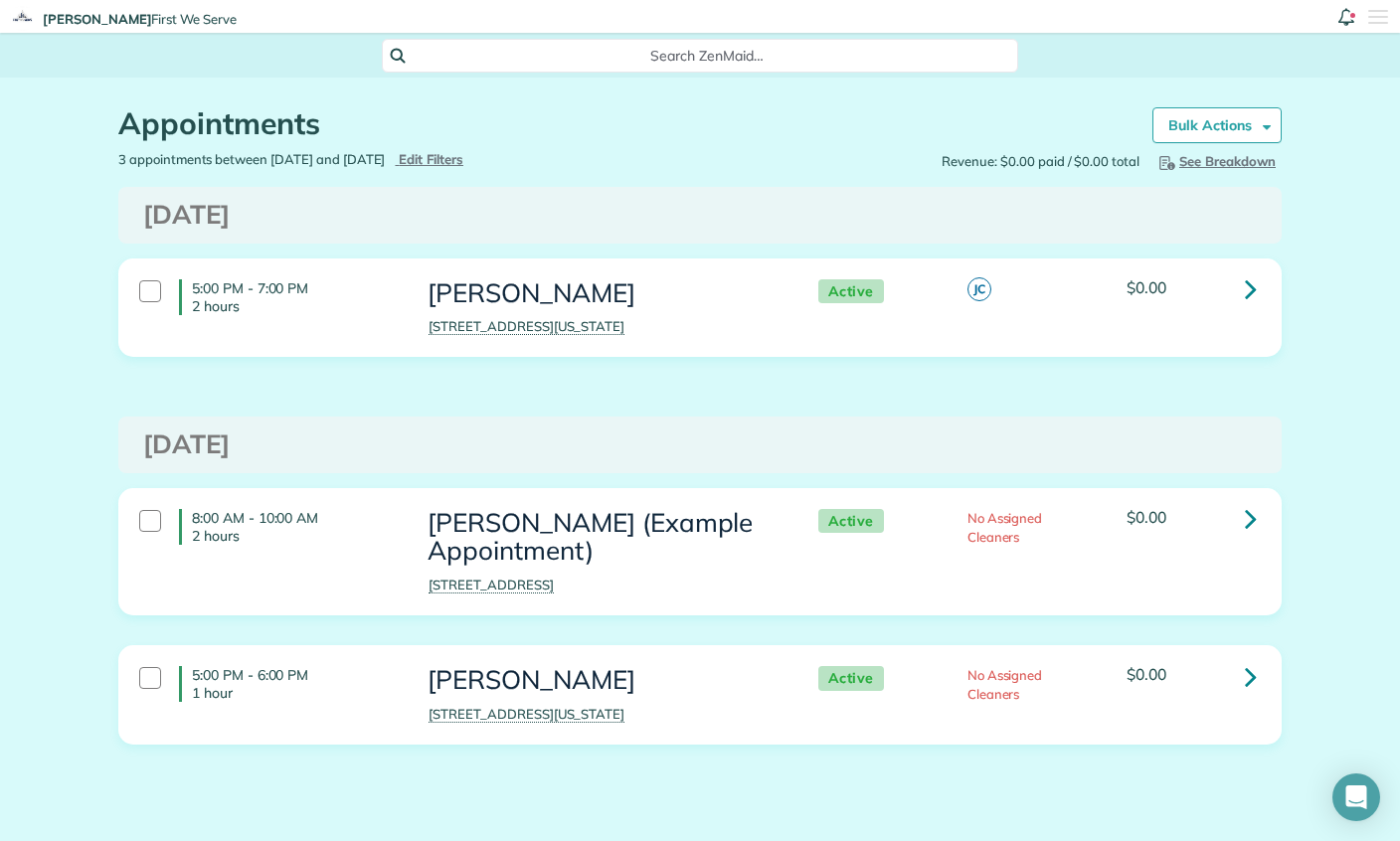 click on "No Assigned Cleaners" at bounding box center (1005, 684) 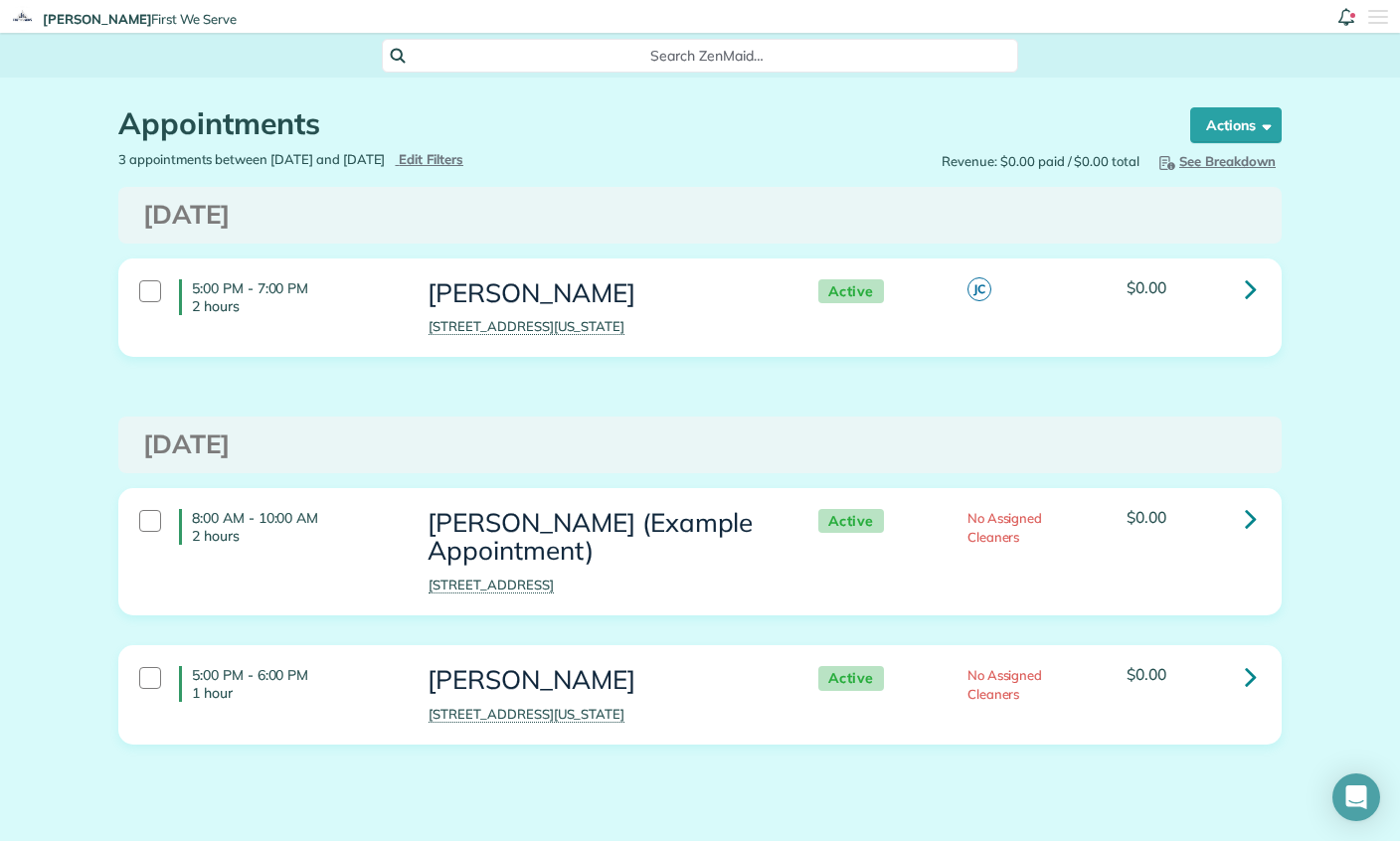 click on "No Assigned Cleaners" at bounding box center (1032, 685) 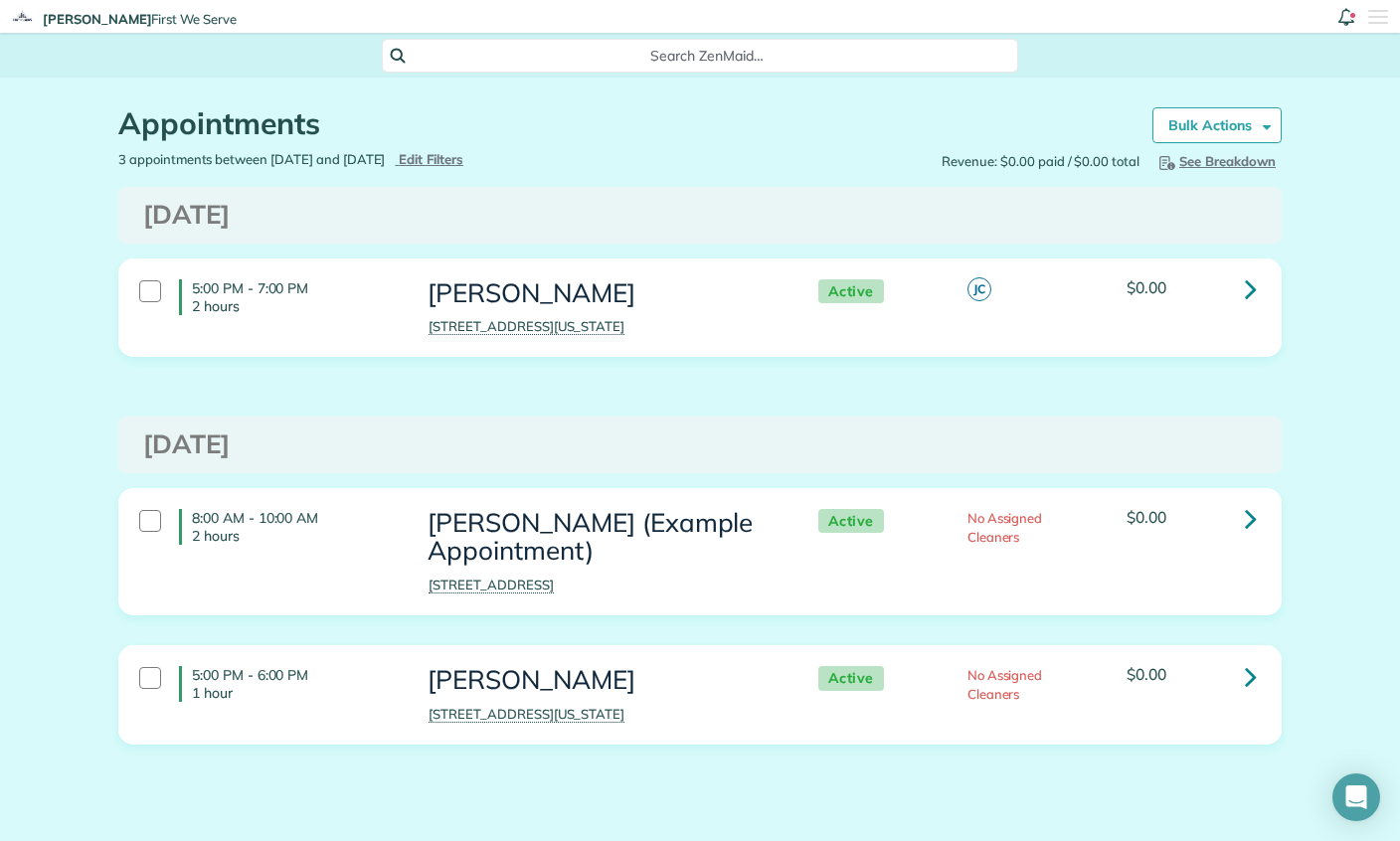click at bounding box center (1346, 17) 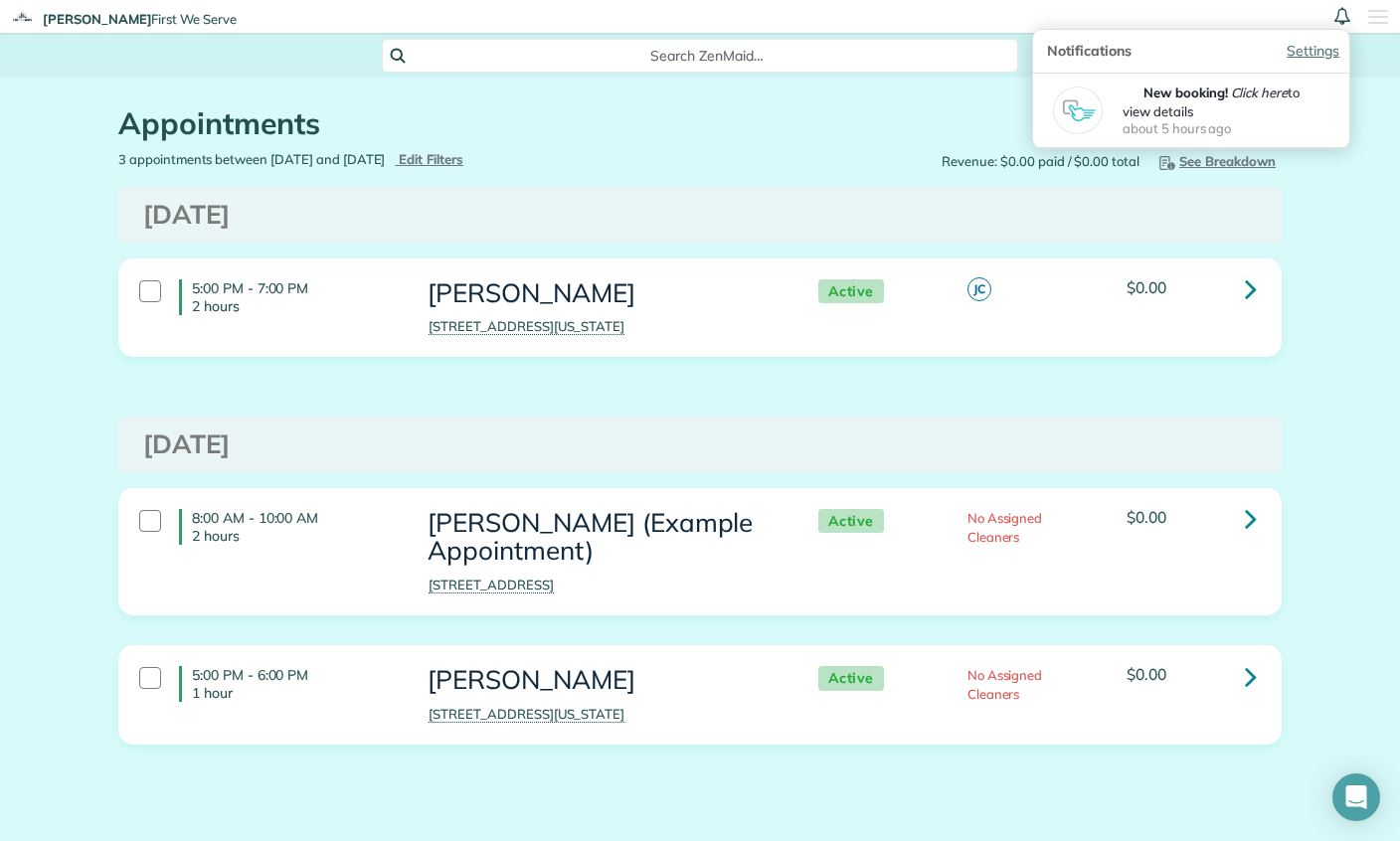 click on "about 5 hours ago" at bounding box center [1226, 128] 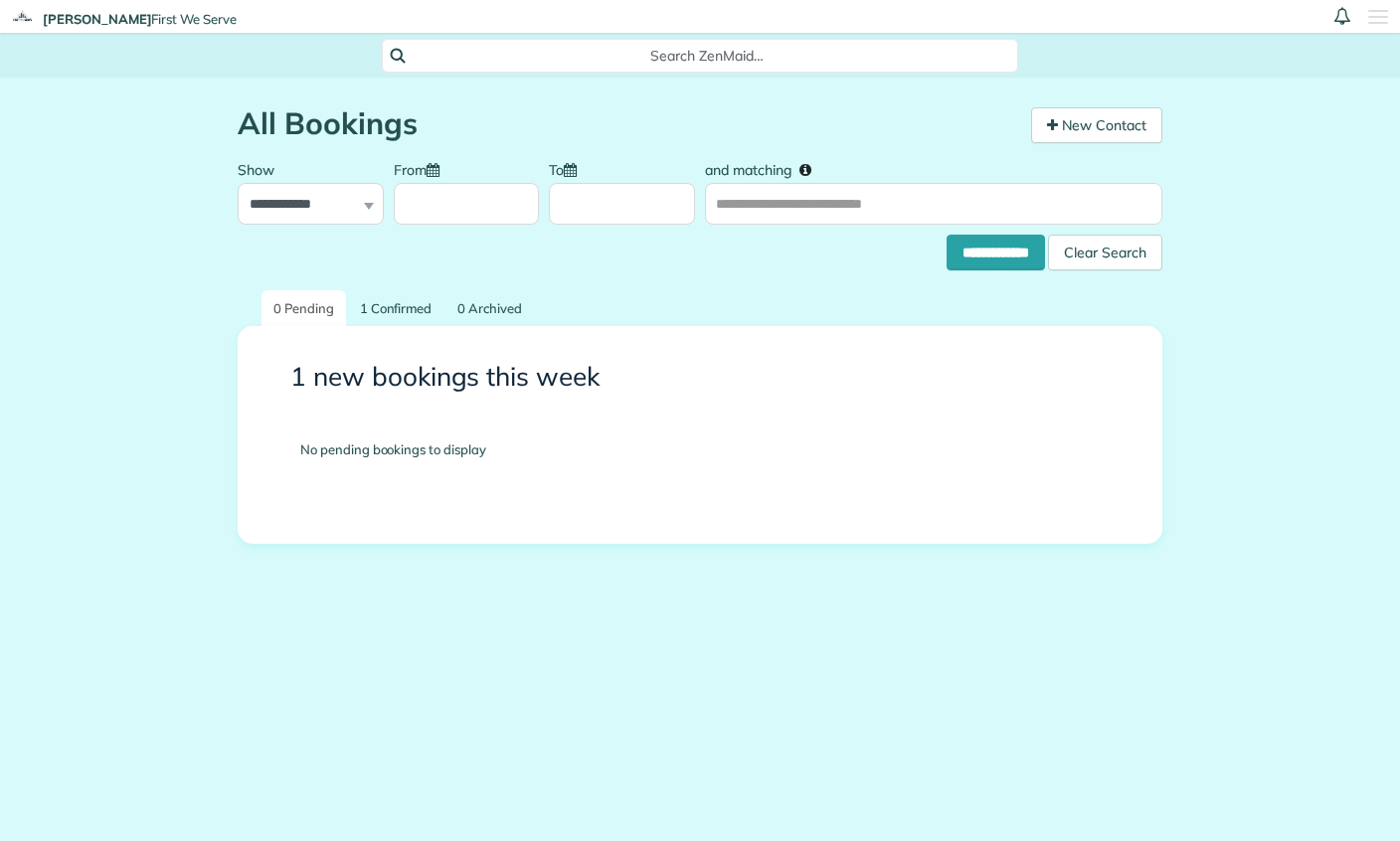 scroll, scrollTop: 0, scrollLeft: 0, axis: both 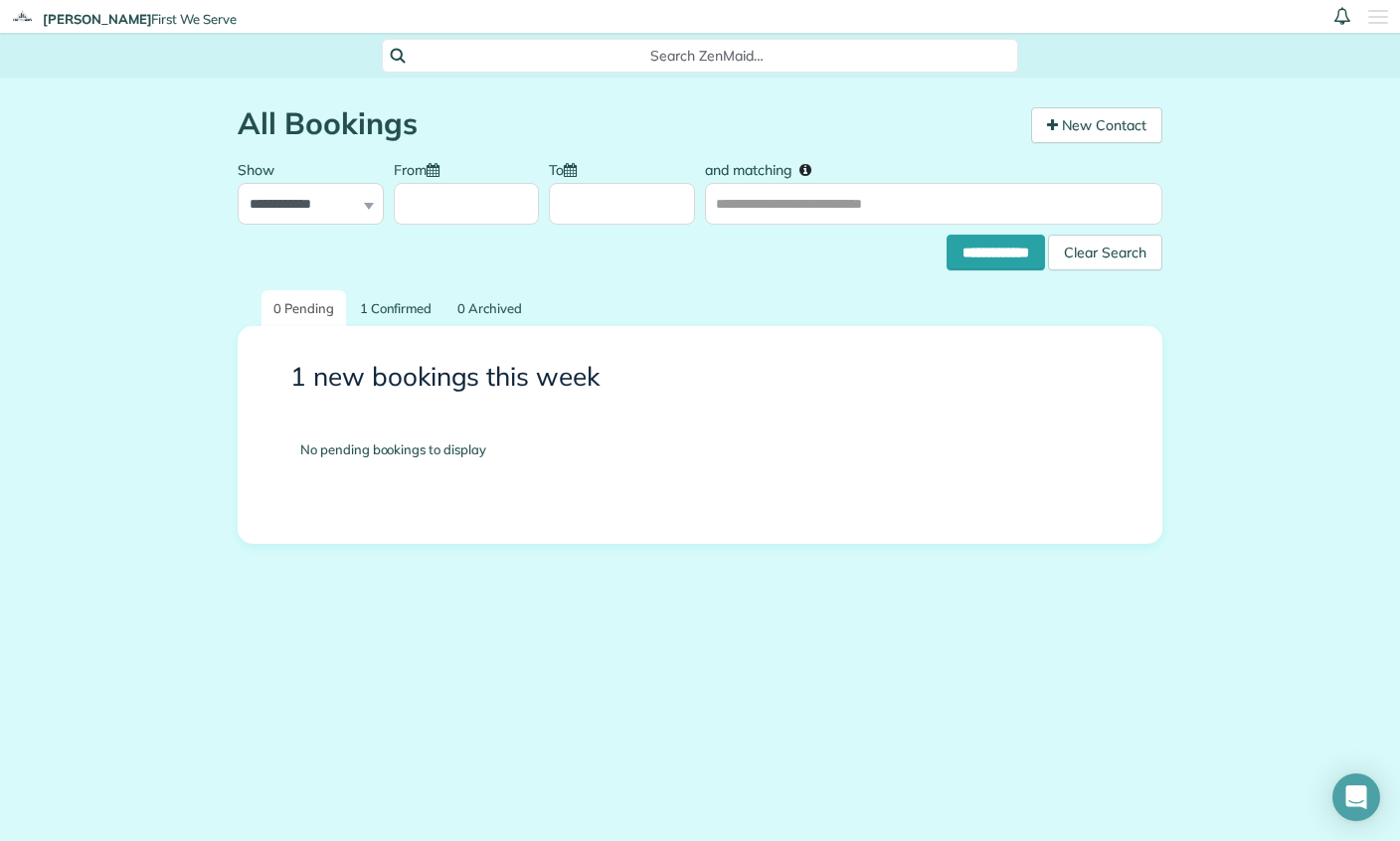 click on "No pending bookings to display" at bounding box center (700, 449) 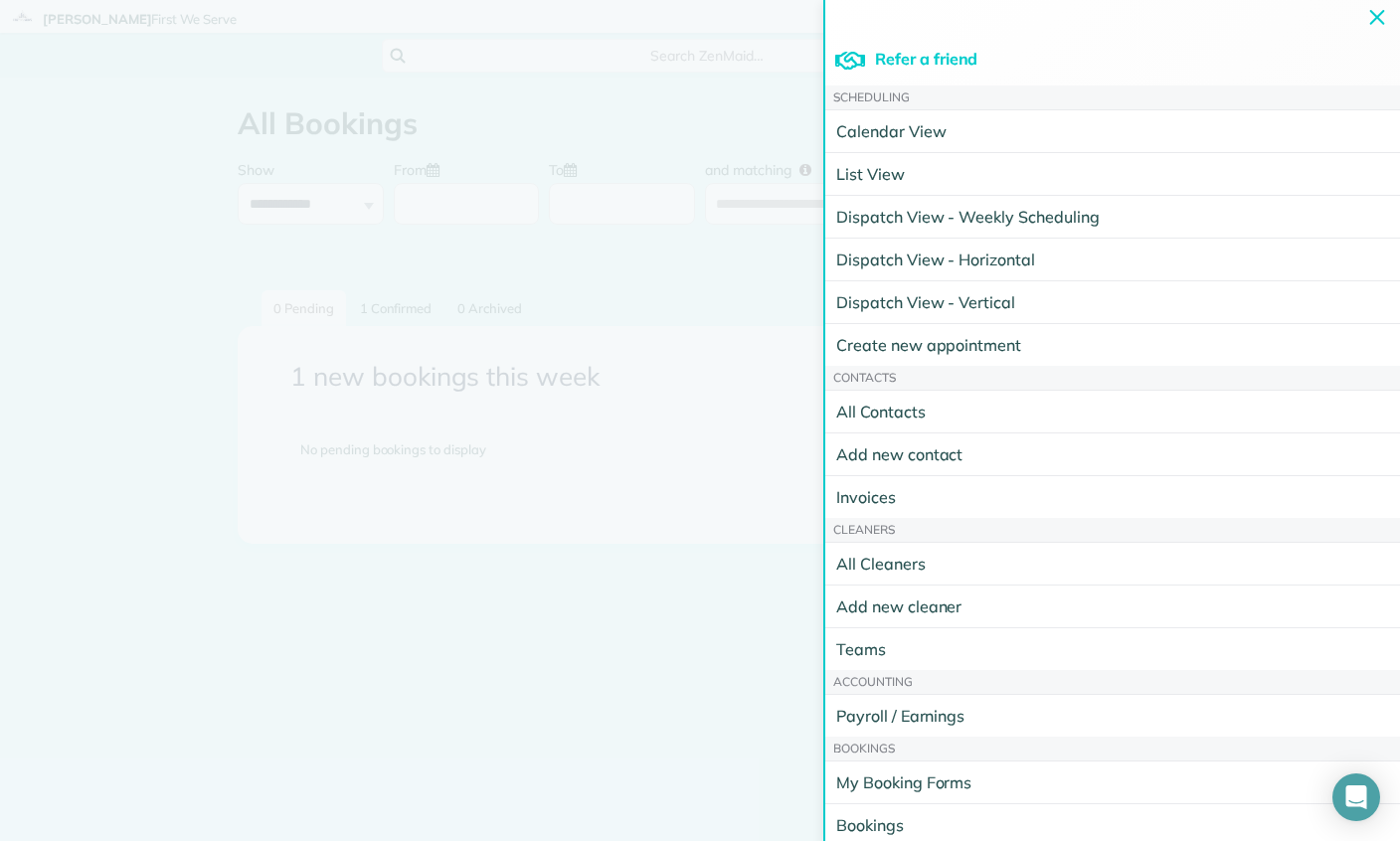 click on "Calendar View" at bounding box center (1126, 131) 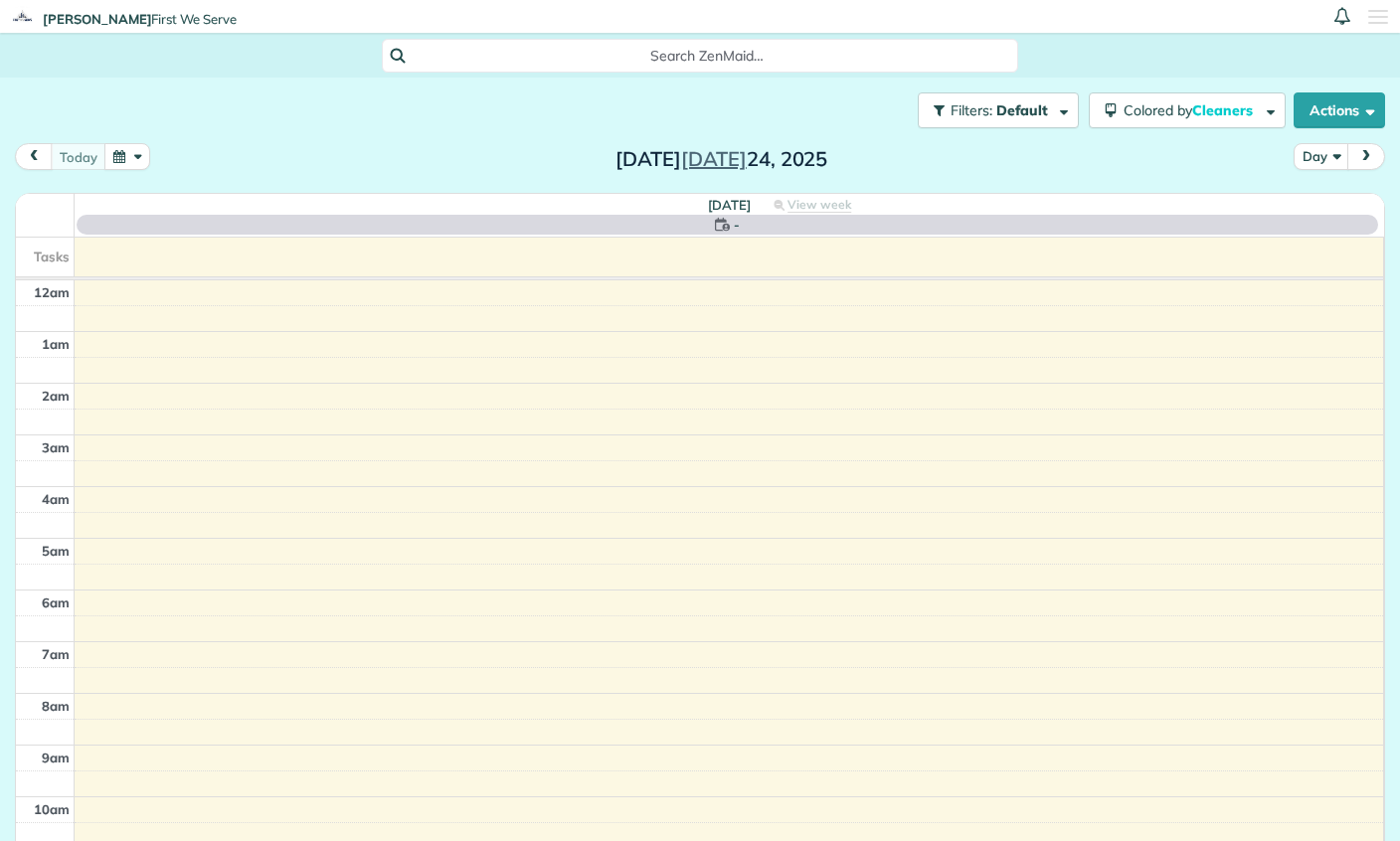 scroll, scrollTop: 0, scrollLeft: 0, axis: both 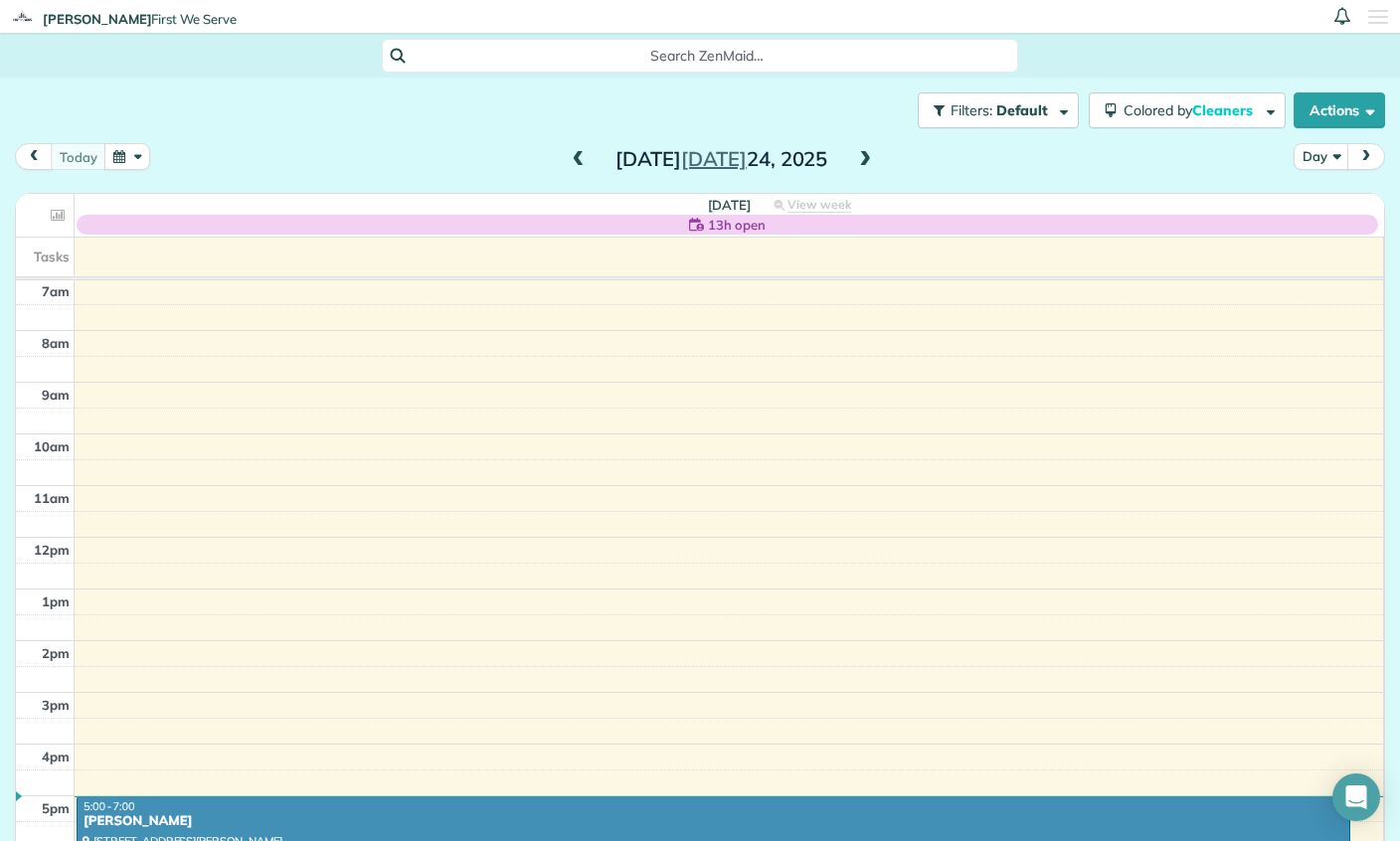 click at bounding box center (1366, 156) 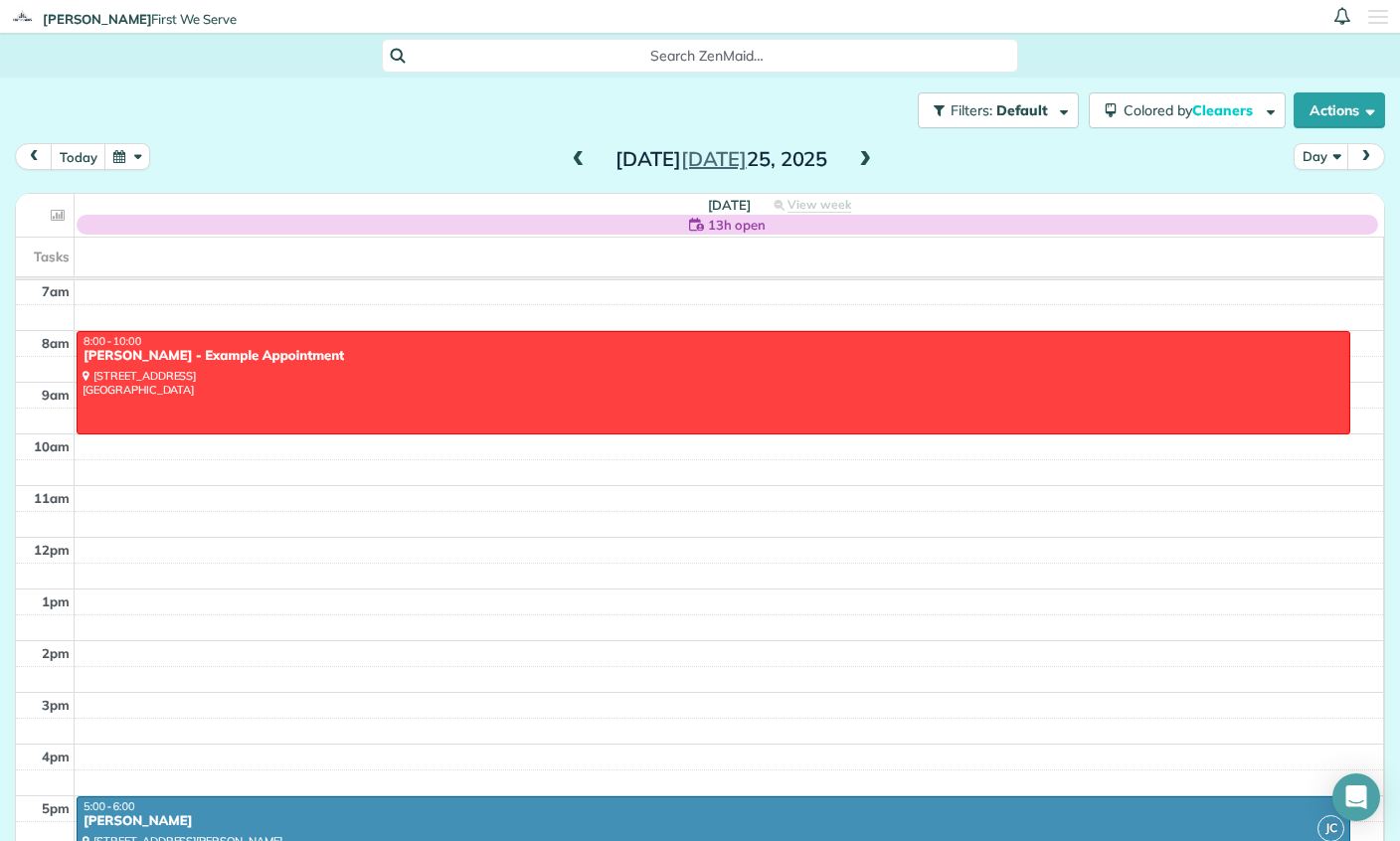 click on "Day" at bounding box center (1321, 156) 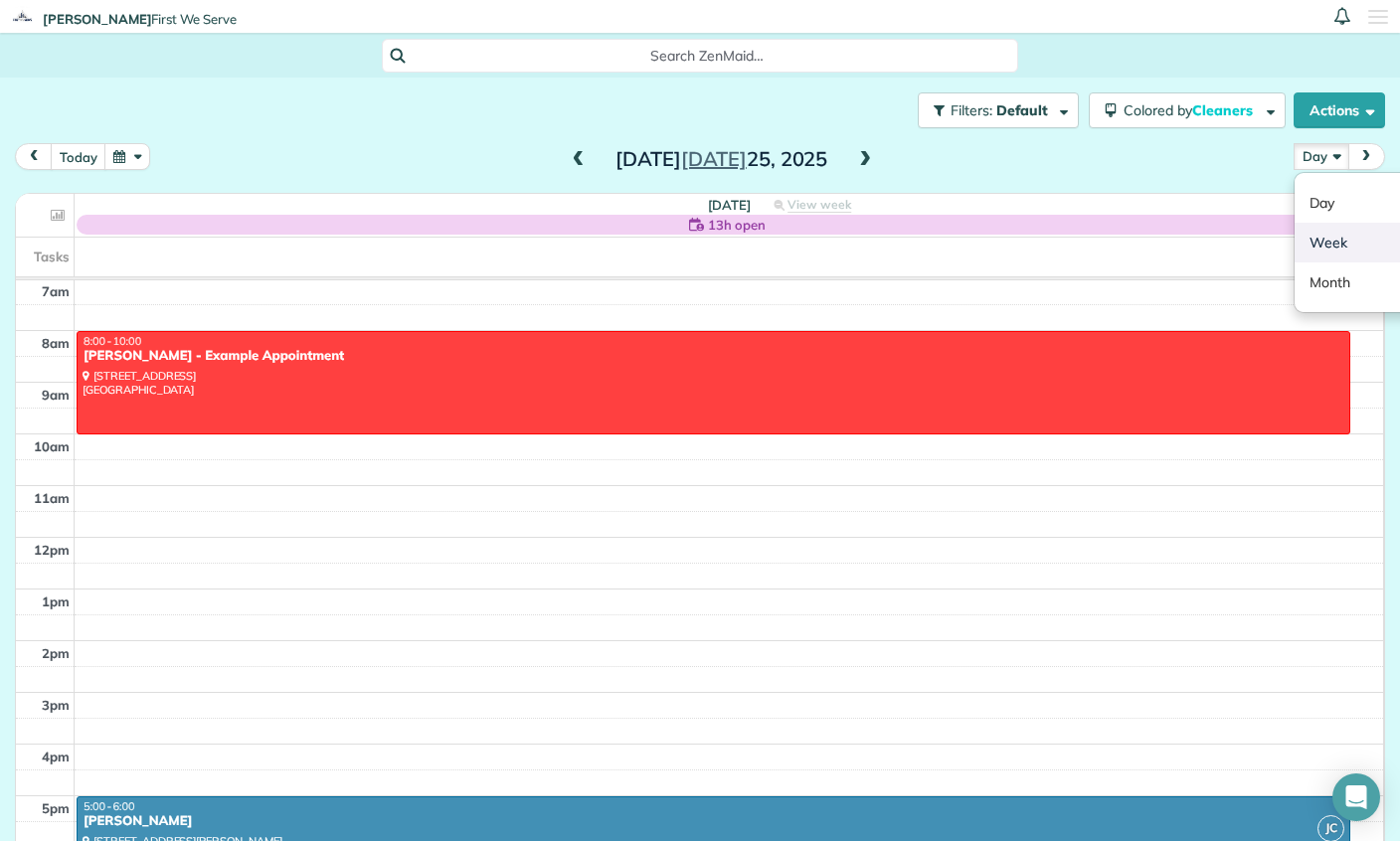 click on "Week" at bounding box center (1373, 243) 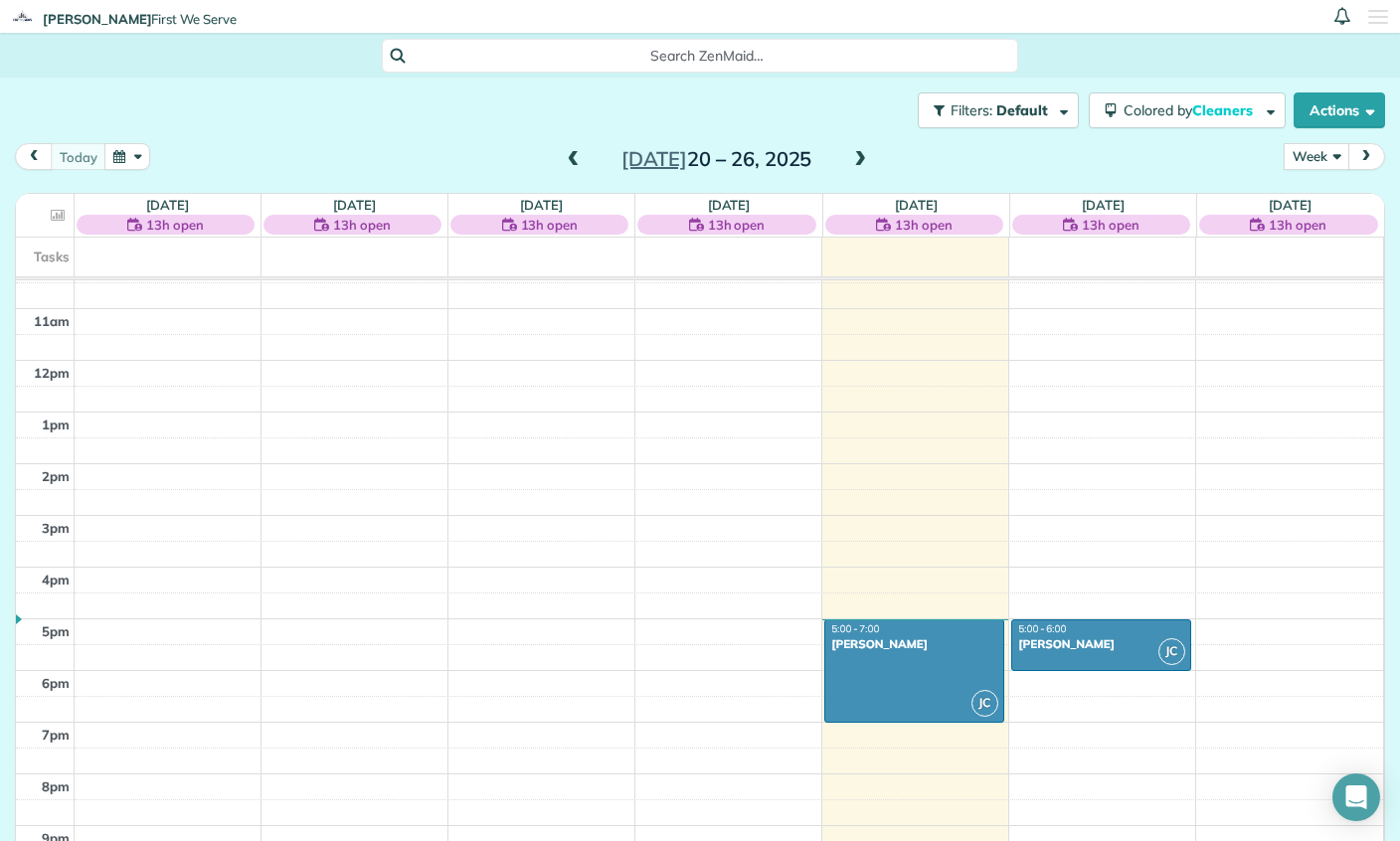 scroll, scrollTop: 540, scrollLeft: 0, axis: vertical 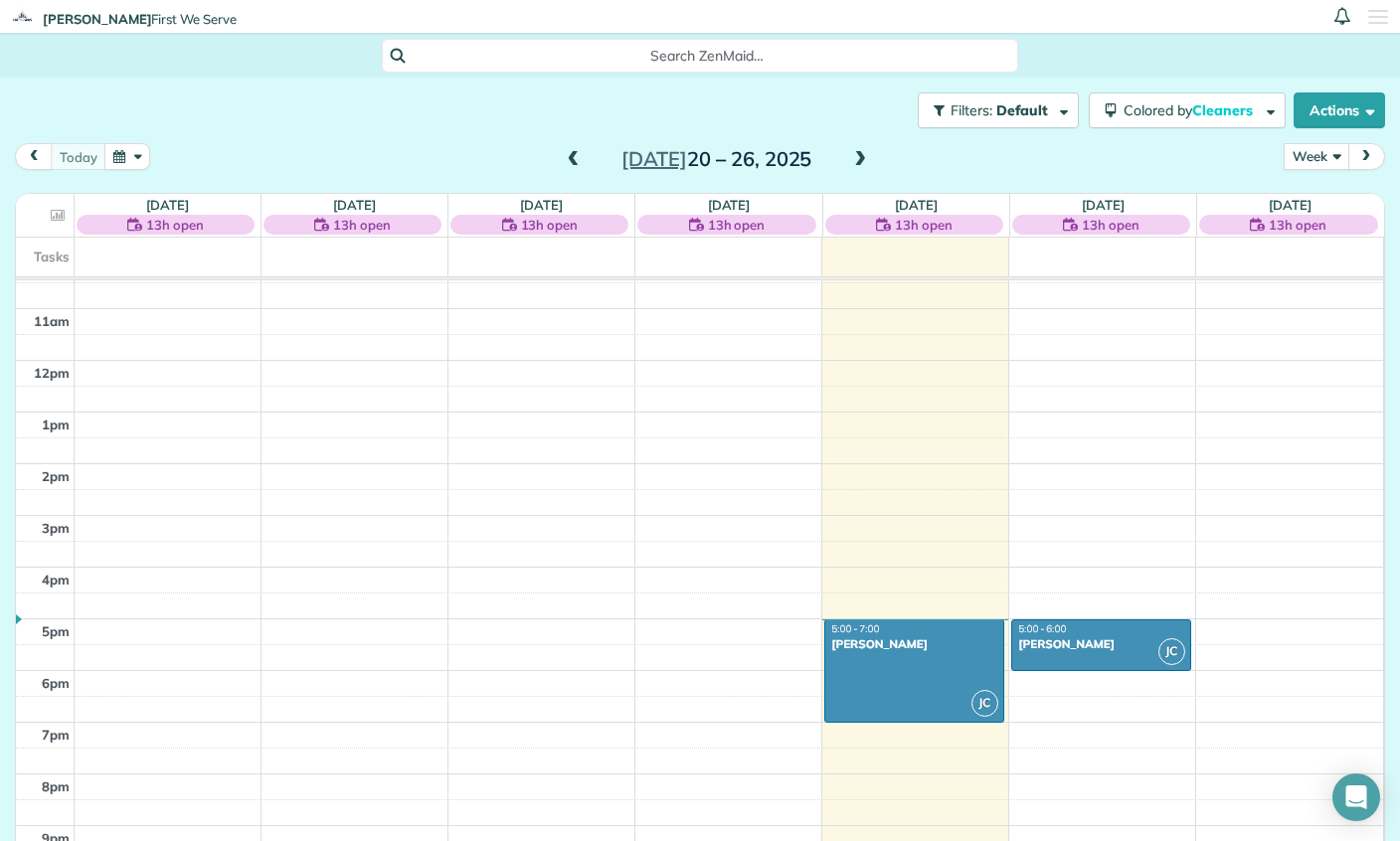 click at bounding box center (914, 671) 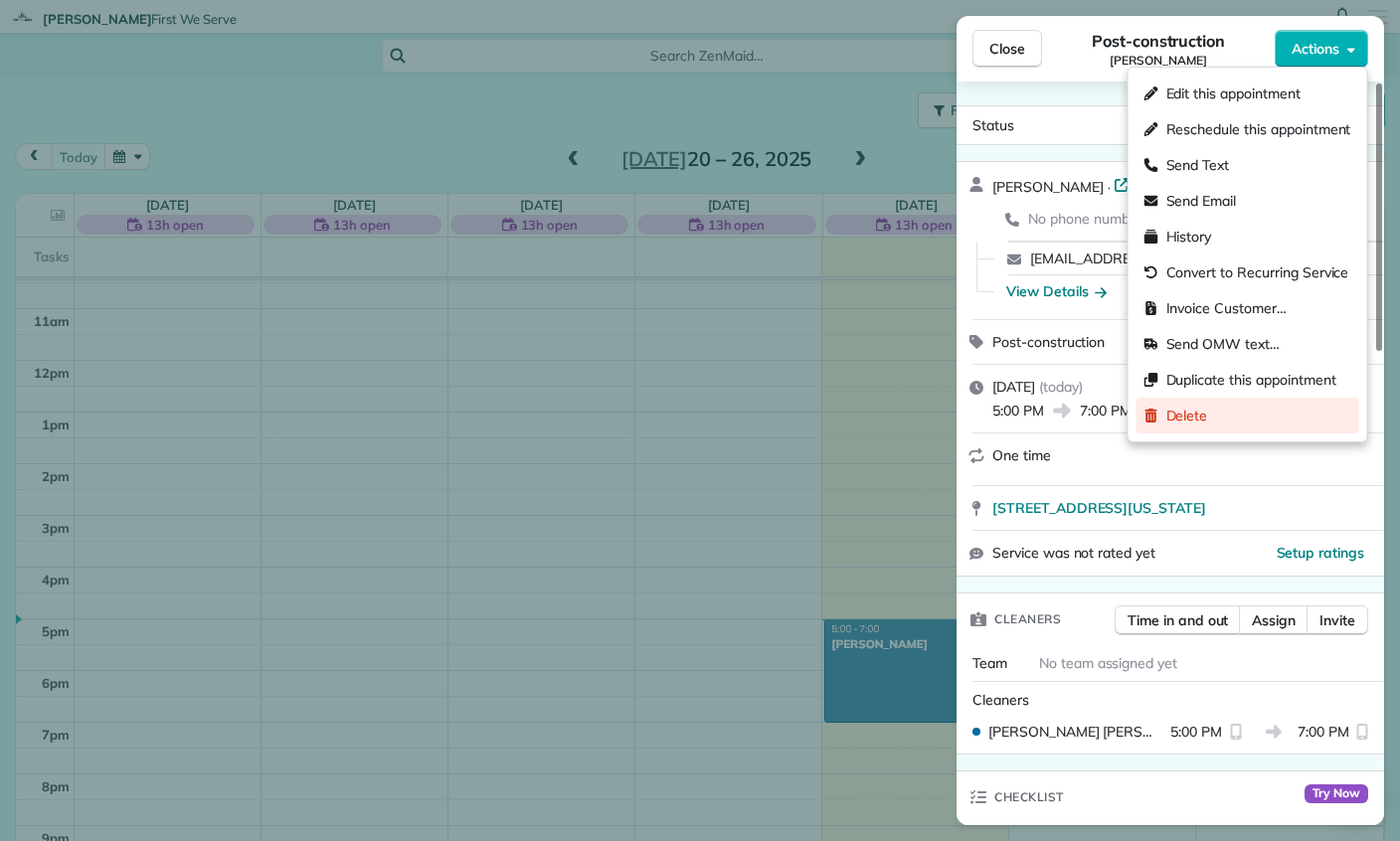 click on "Delete" at bounding box center [1187, 416] 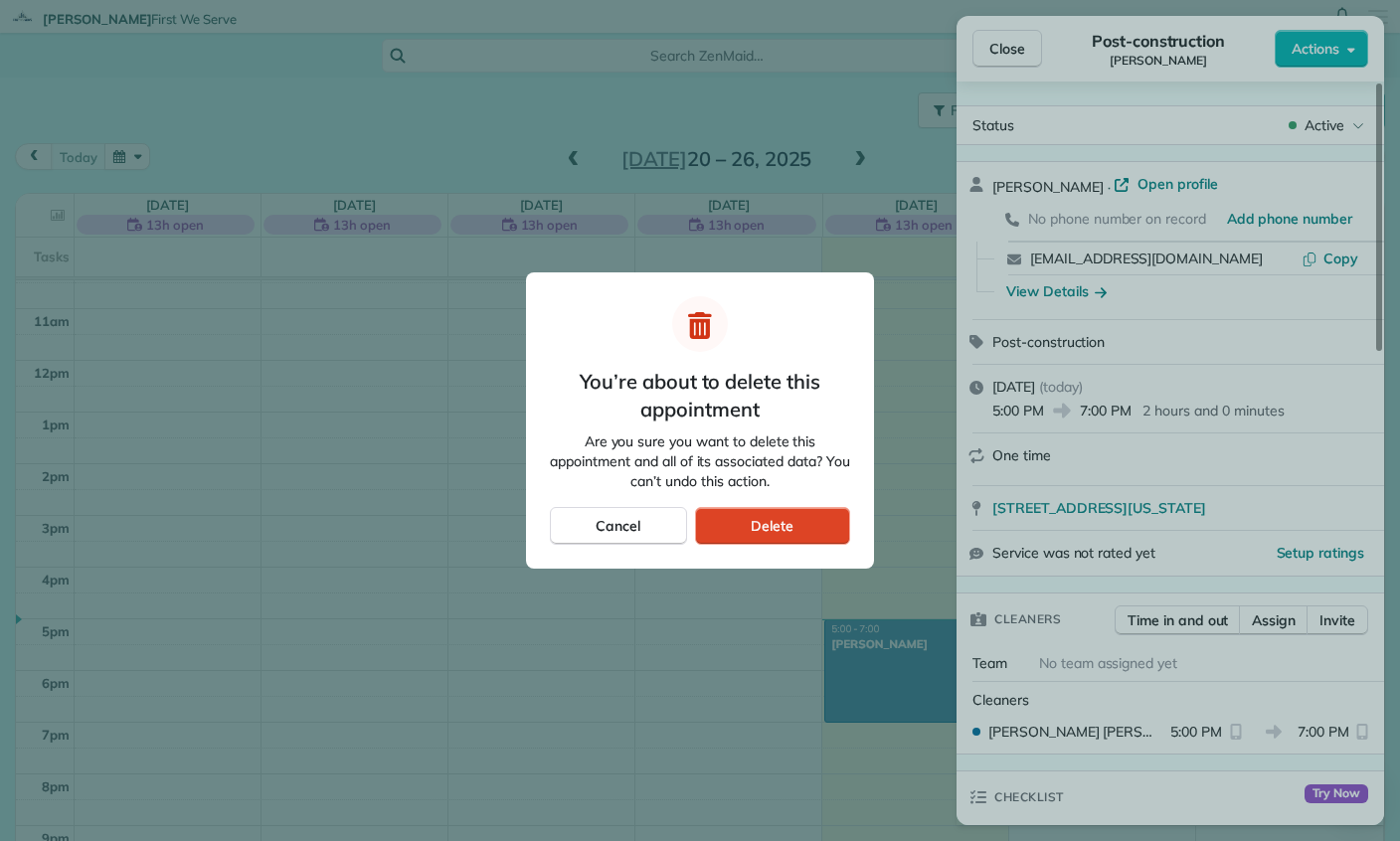 click on "Delete" at bounding box center [772, 526] 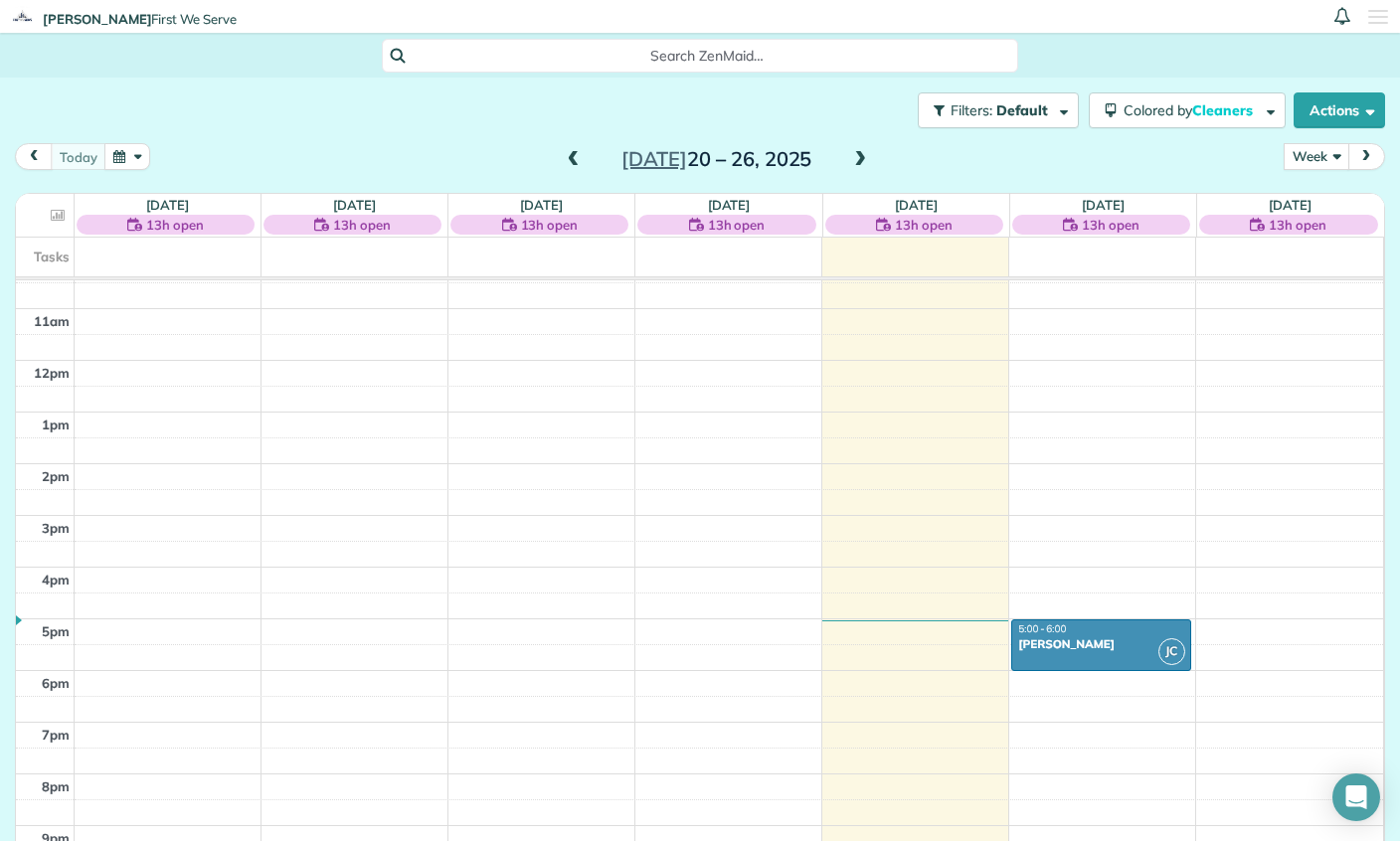 scroll, scrollTop: 540, scrollLeft: 0, axis: vertical 